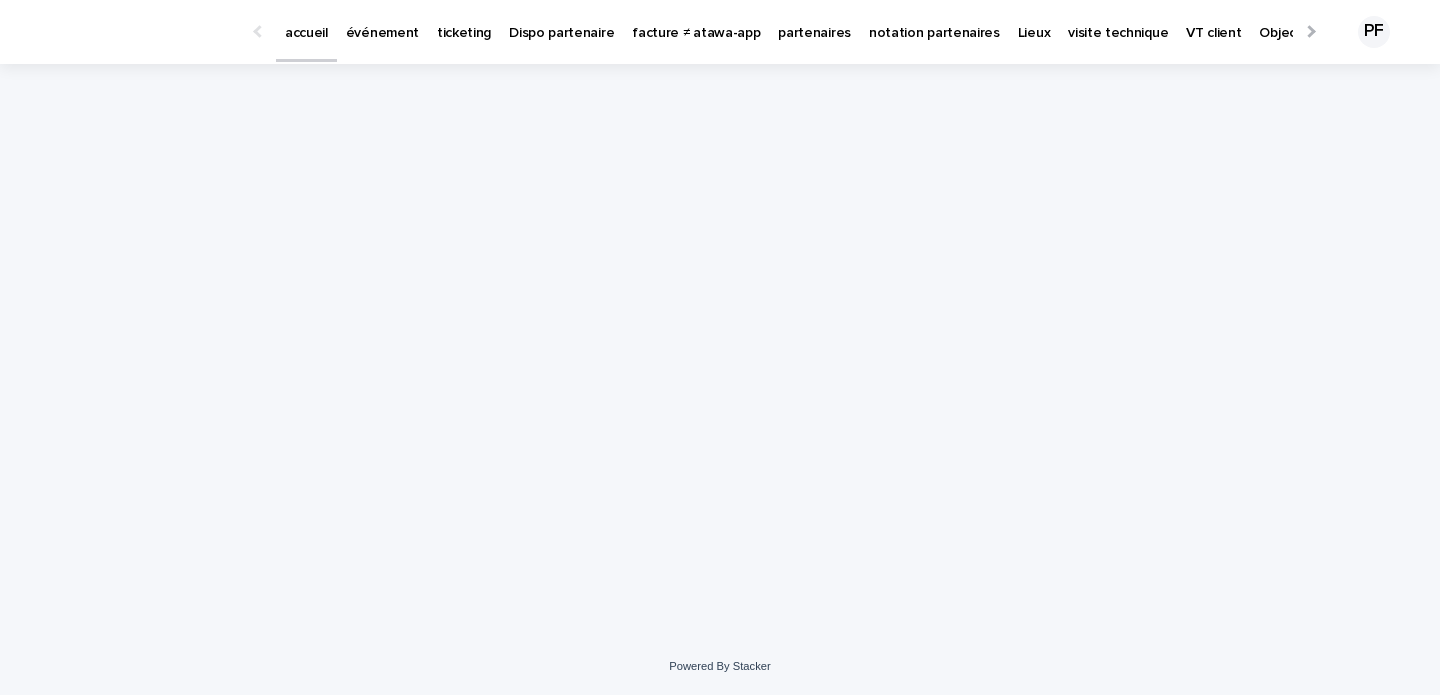 scroll, scrollTop: 0, scrollLeft: 0, axis: both 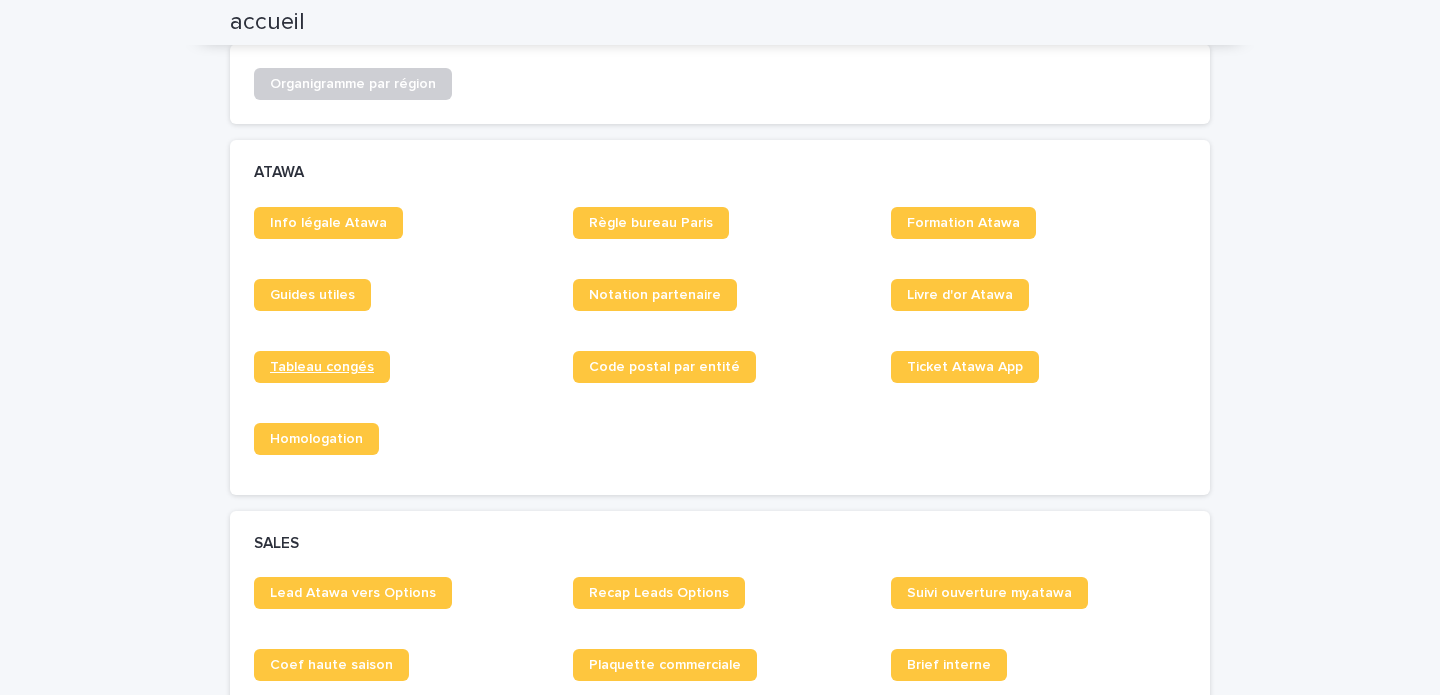 click on "Tableau congés" at bounding box center [322, 367] 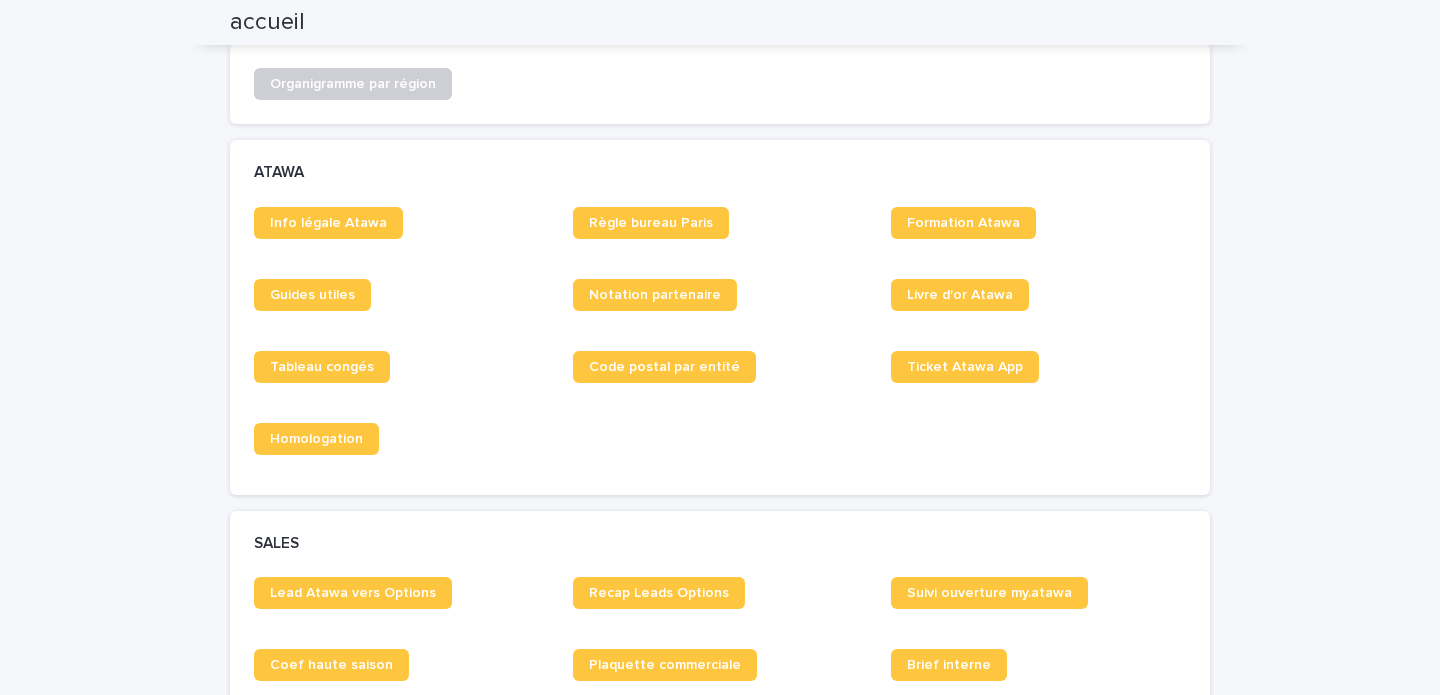 scroll, scrollTop: 0, scrollLeft: 0, axis: both 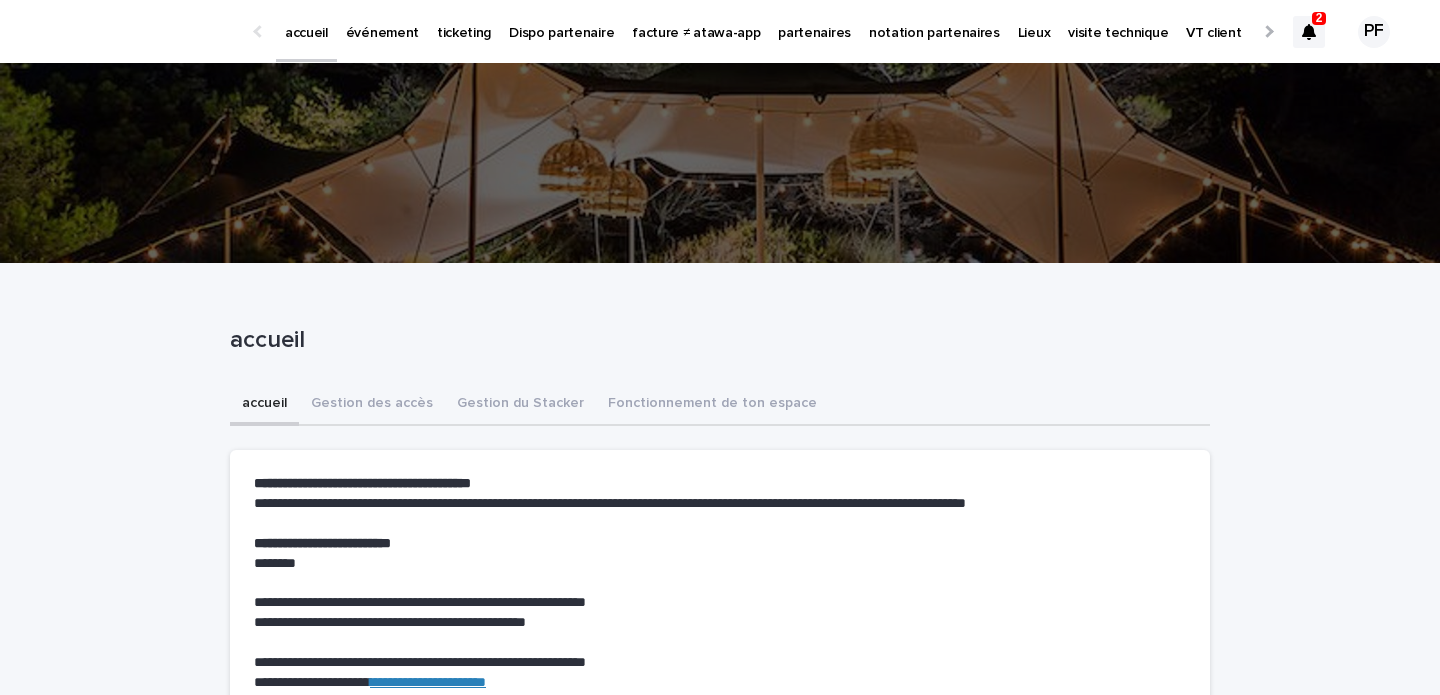click on "2" at bounding box center [1319, 18] 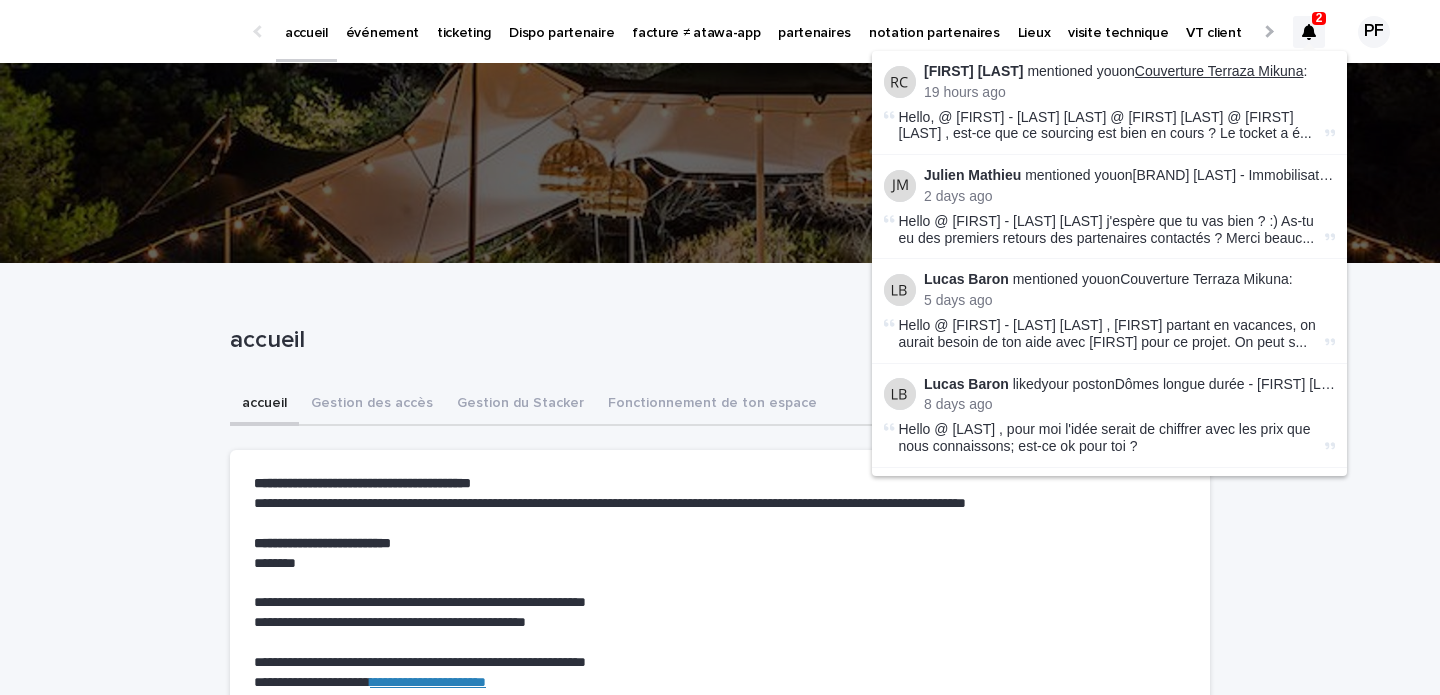 click on "Couverture Terraza Mikuna" at bounding box center (1219, 71) 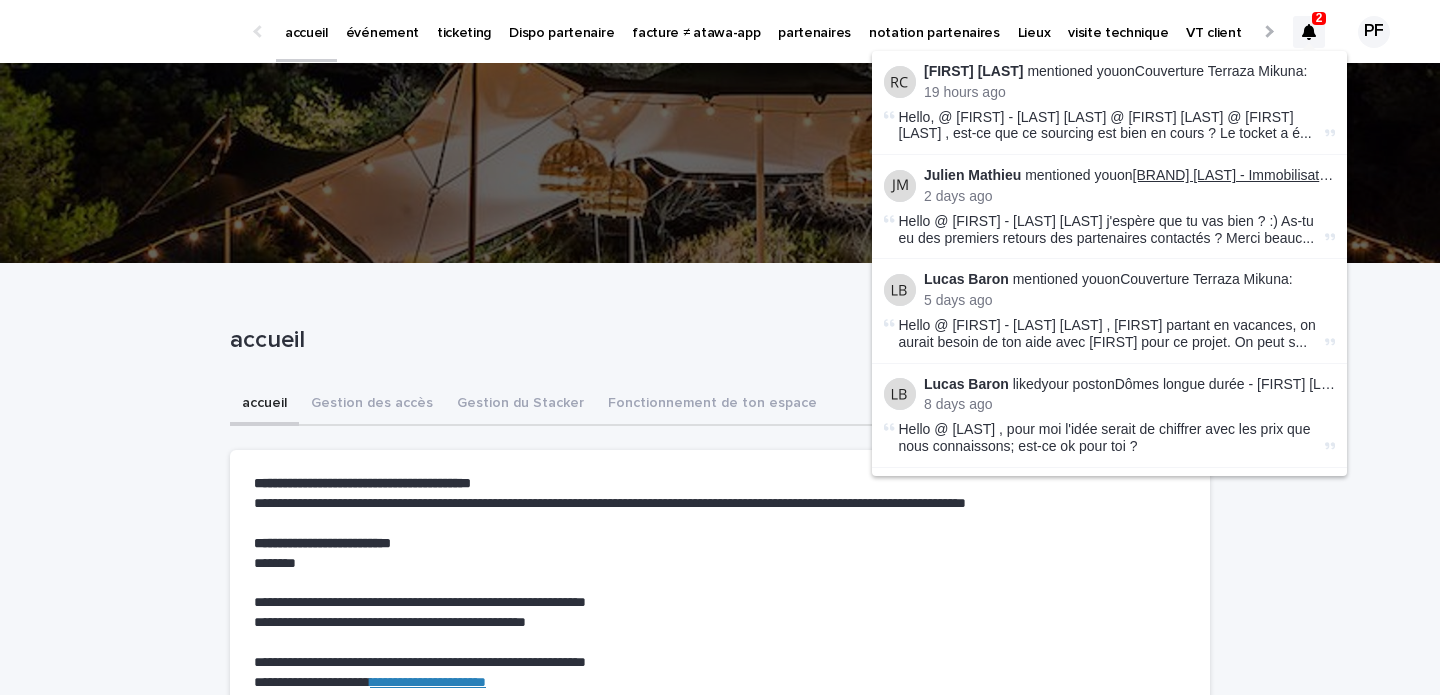 click on "[FIRST] [LAST] - Immobilisation Verrière 10x40 - [MONTH] [YEAR]" at bounding box center (1341, 175) 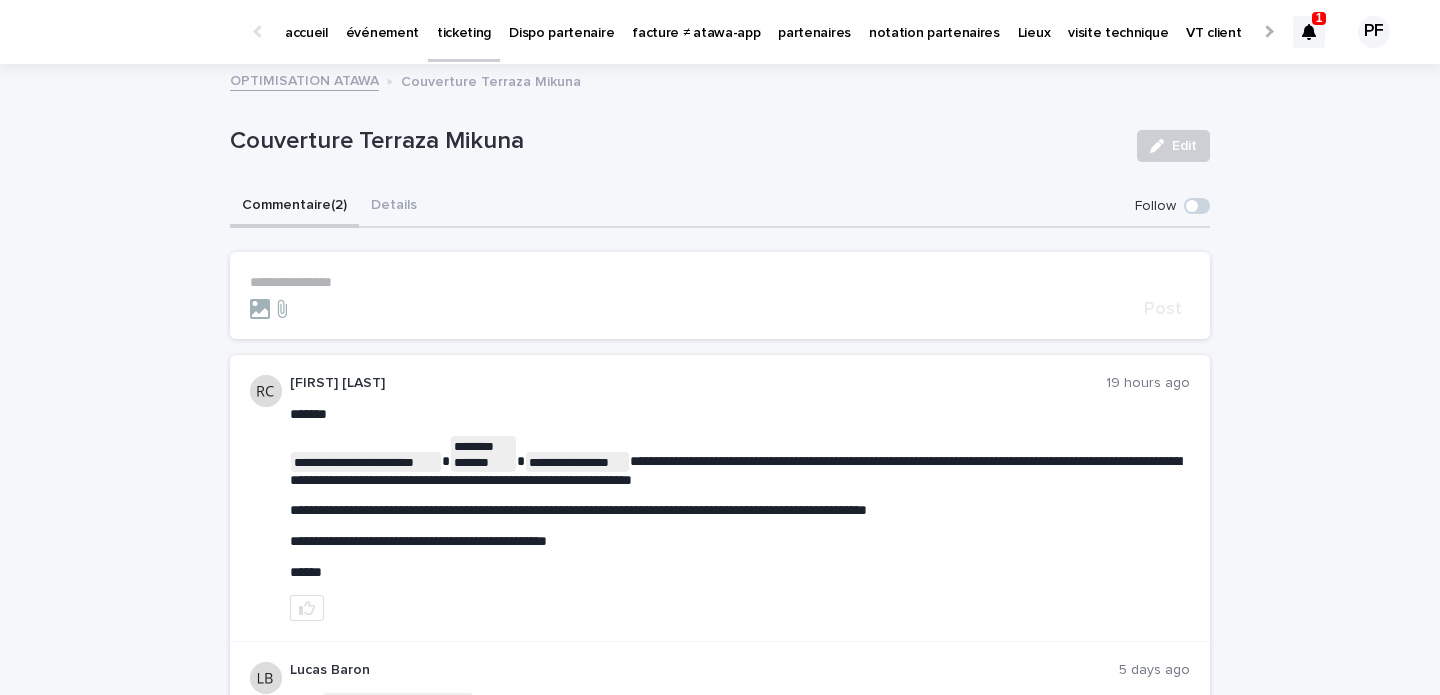 scroll, scrollTop: 0, scrollLeft: 0, axis: both 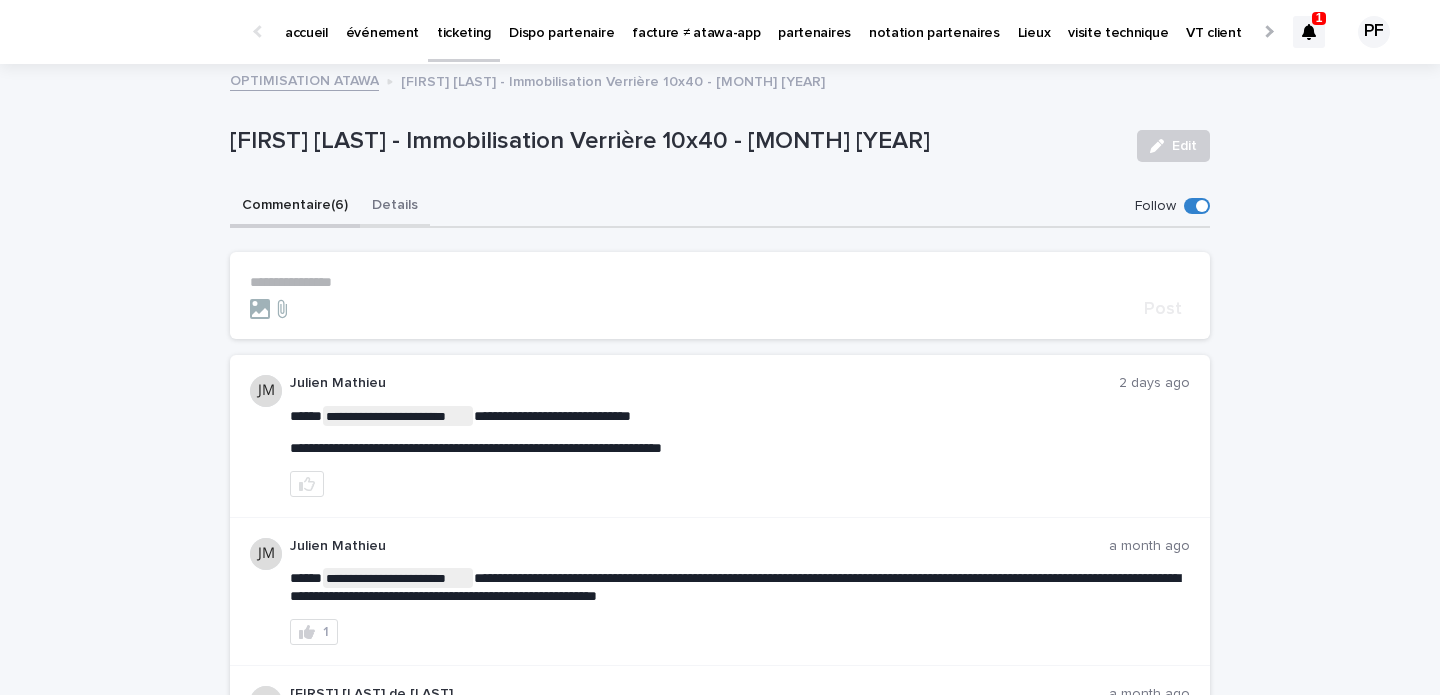 click on "Details" at bounding box center (395, 207) 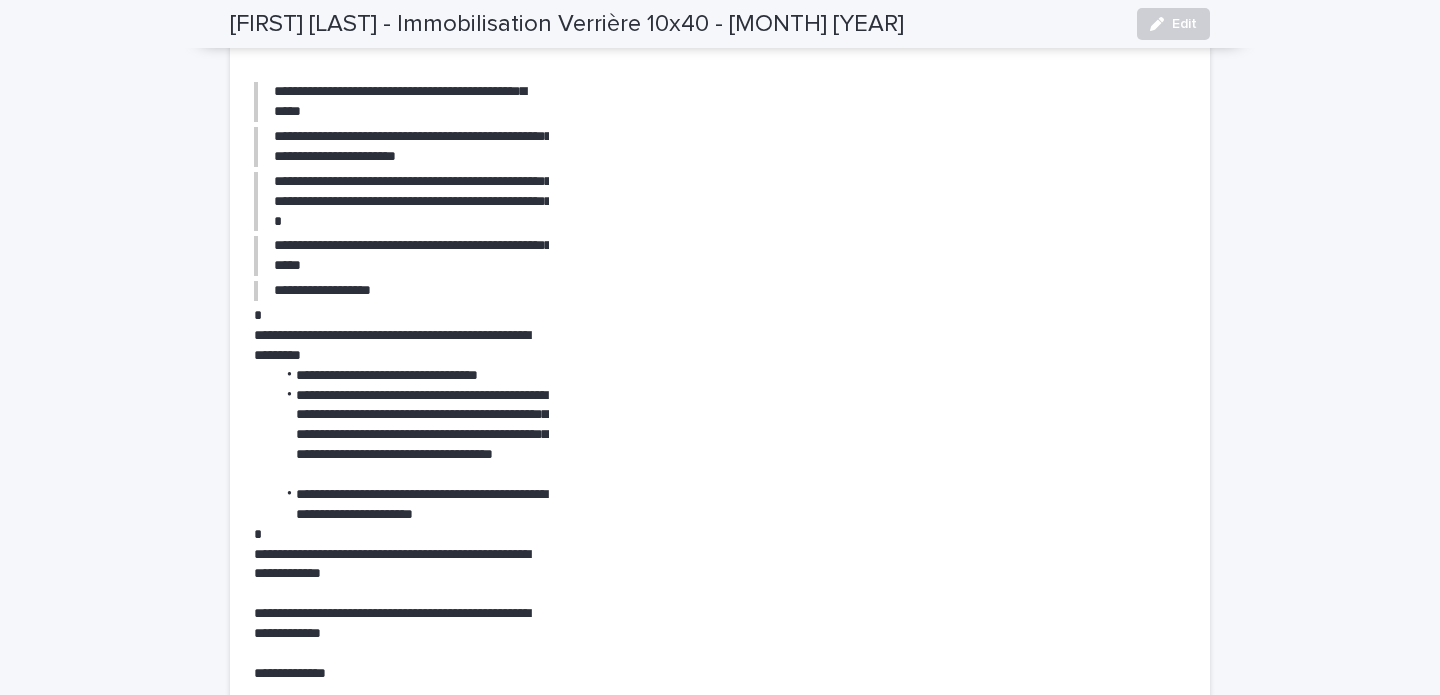 scroll, scrollTop: 1133, scrollLeft: 0, axis: vertical 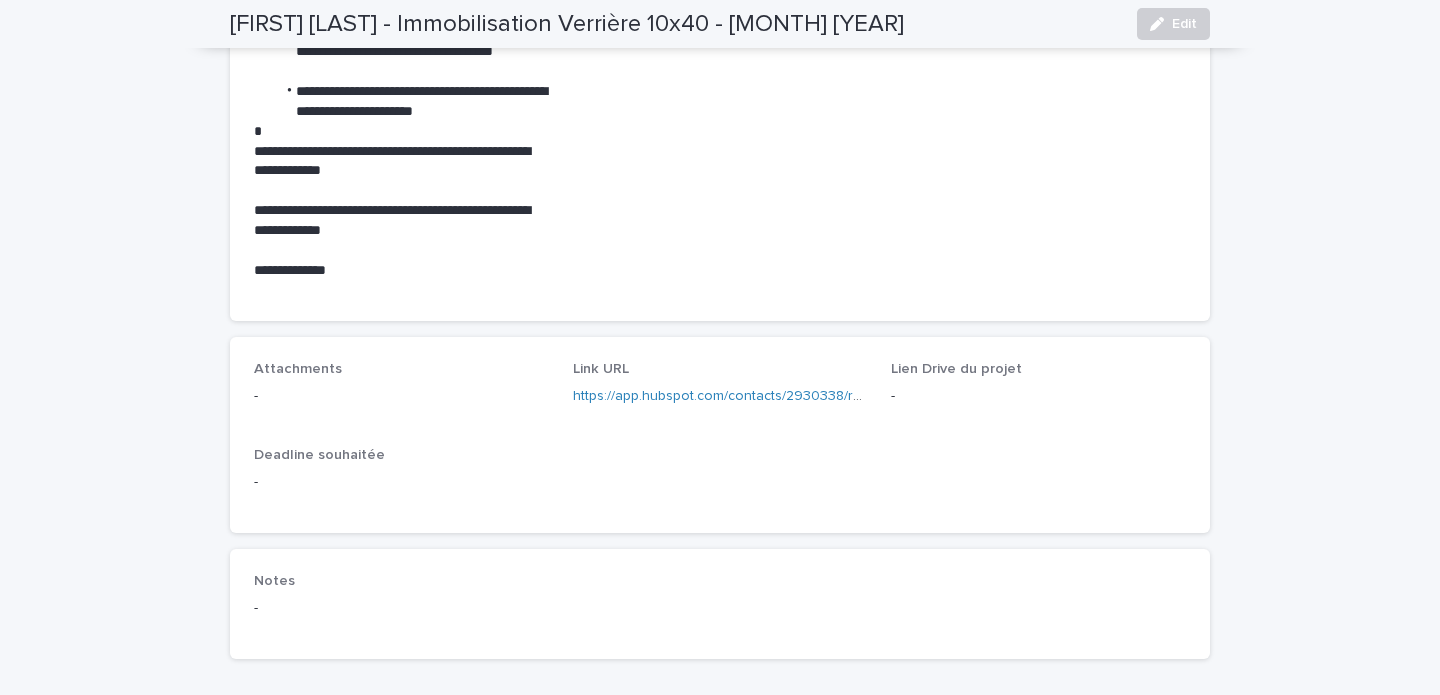 type 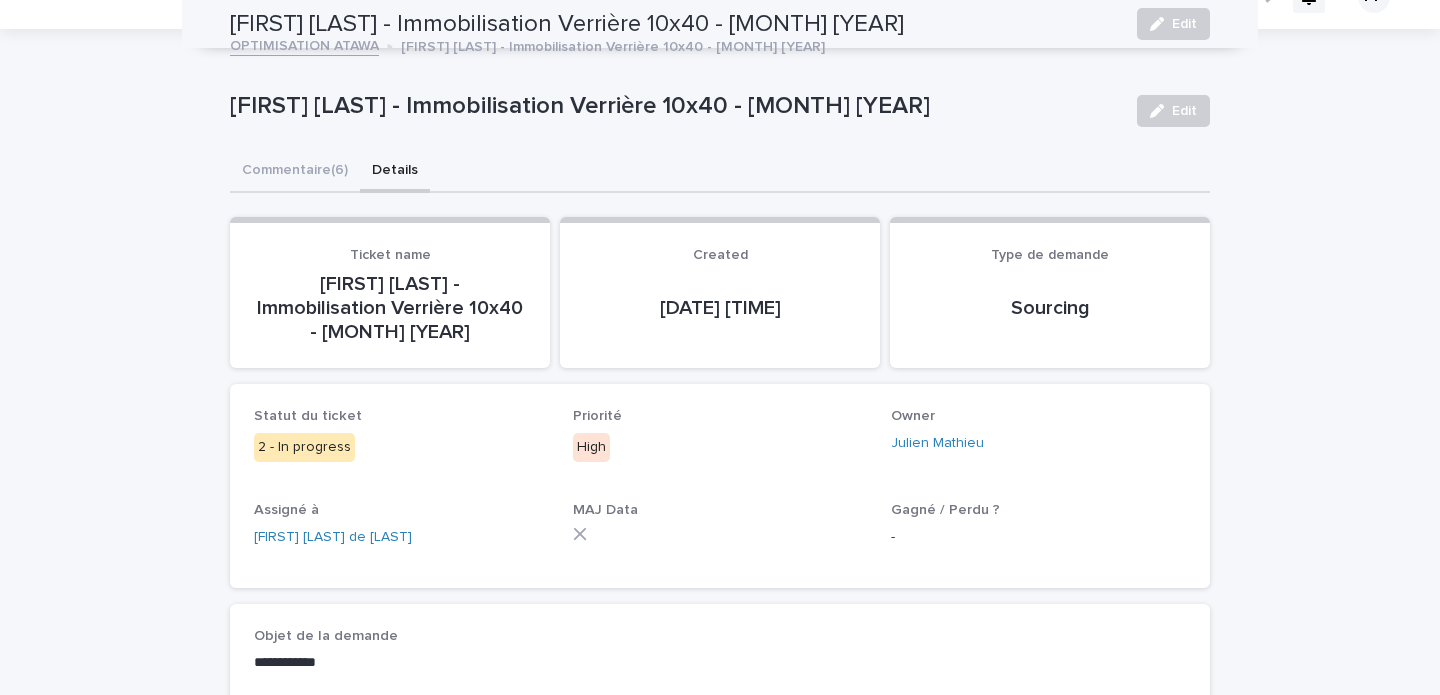 scroll, scrollTop: 0, scrollLeft: 0, axis: both 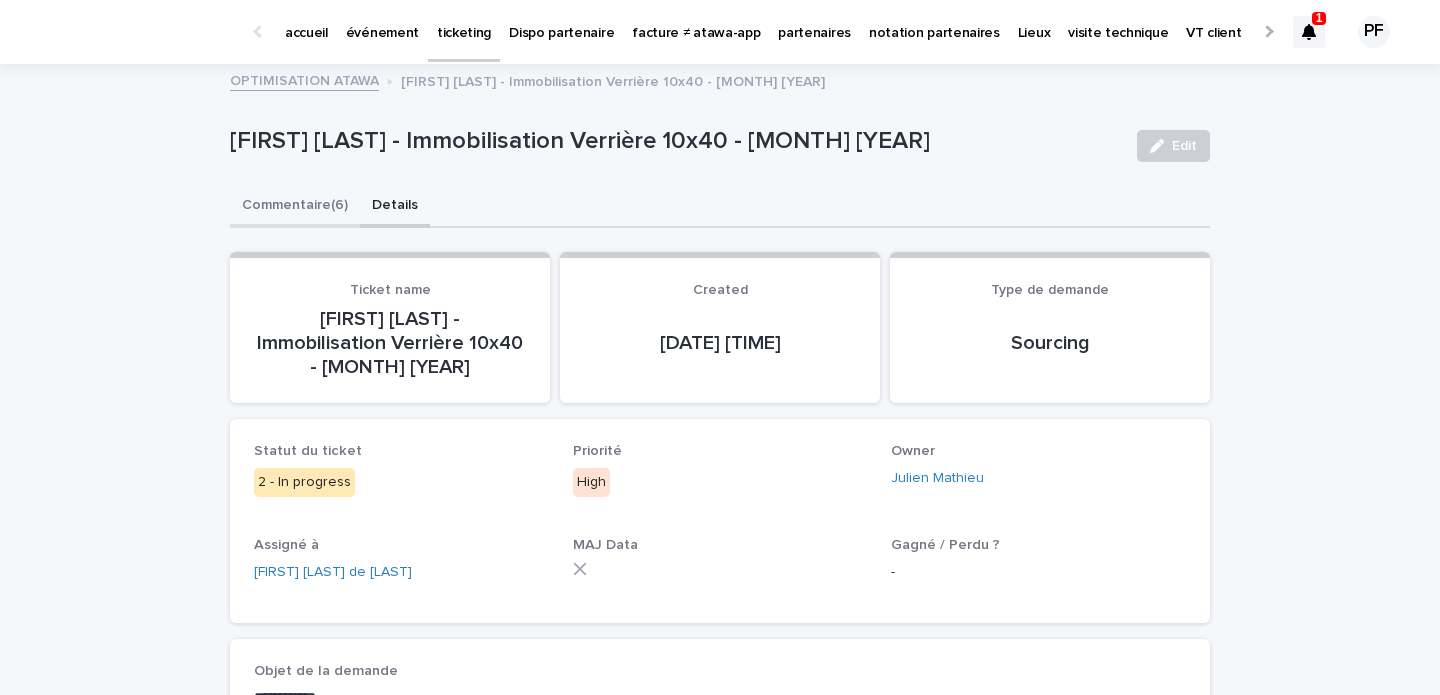 click on "Commentaire  (6)" at bounding box center (295, 207) 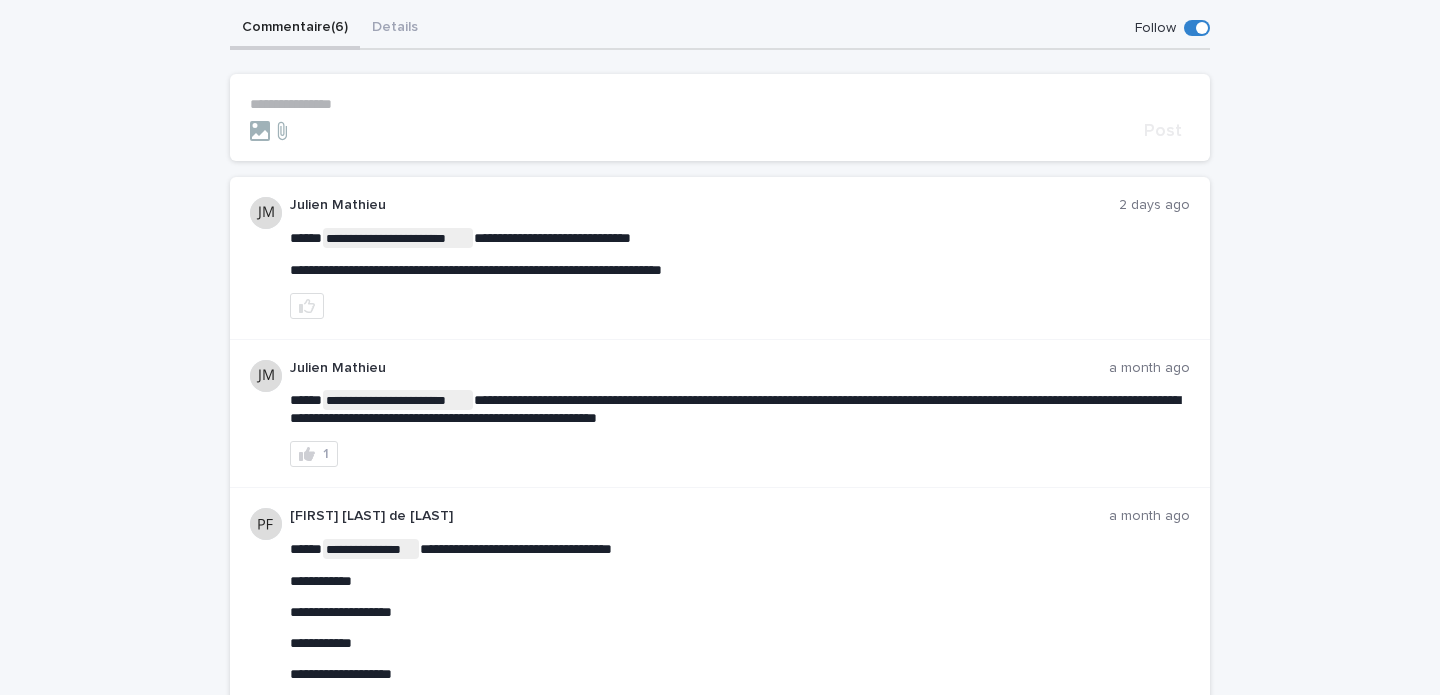 scroll, scrollTop: 382, scrollLeft: 0, axis: vertical 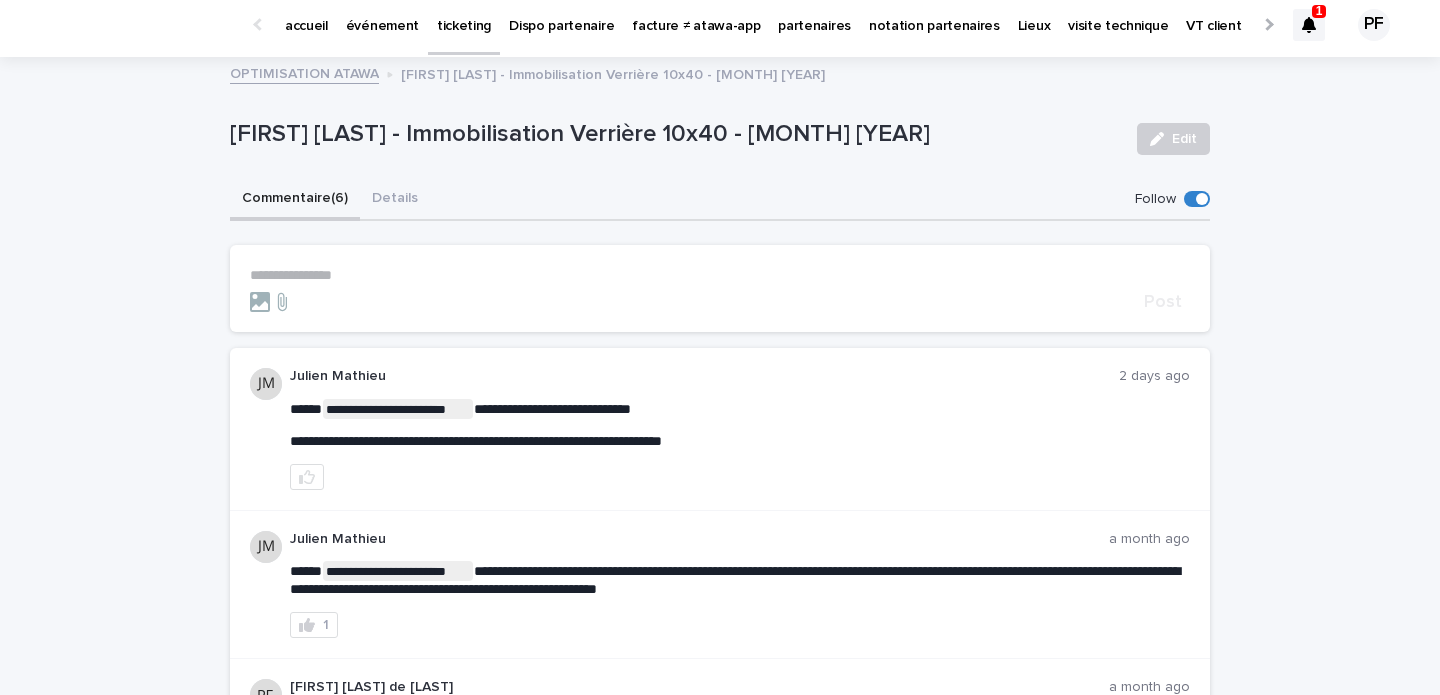 click on "**********" at bounding box center [720, 275] 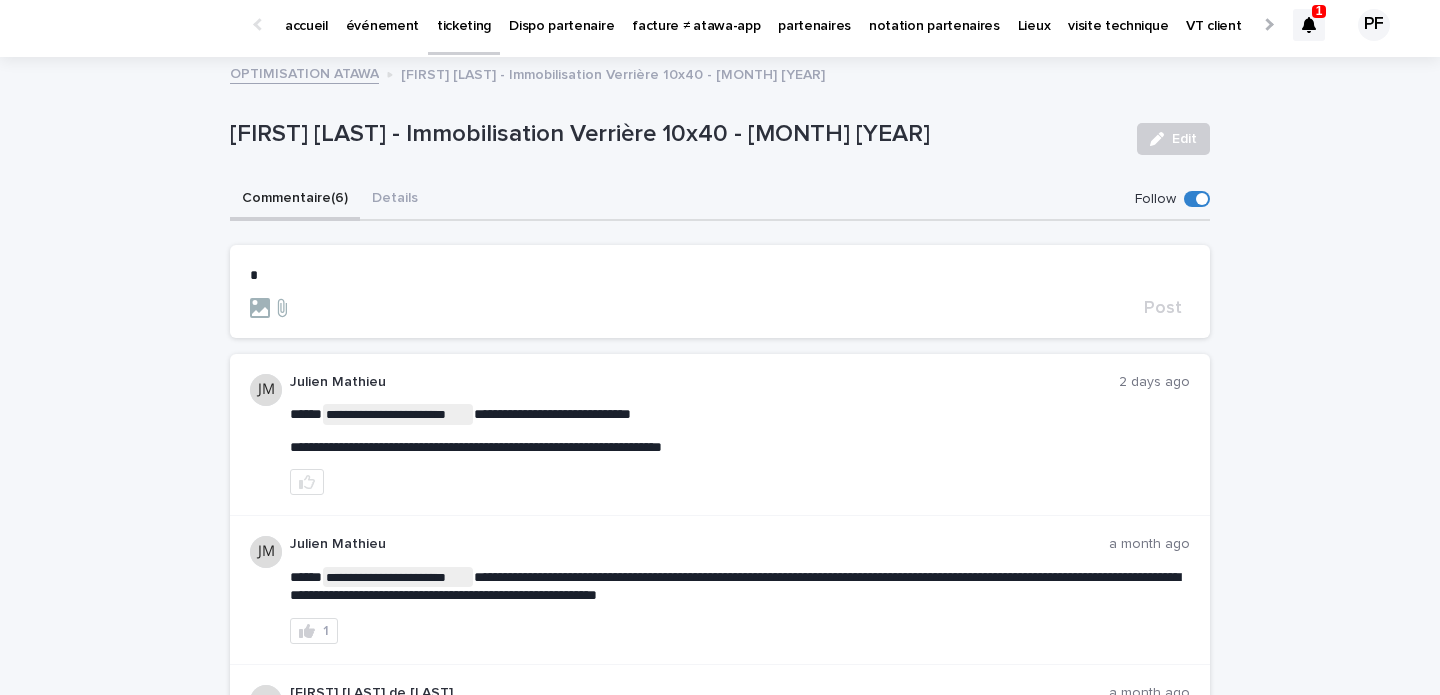 type 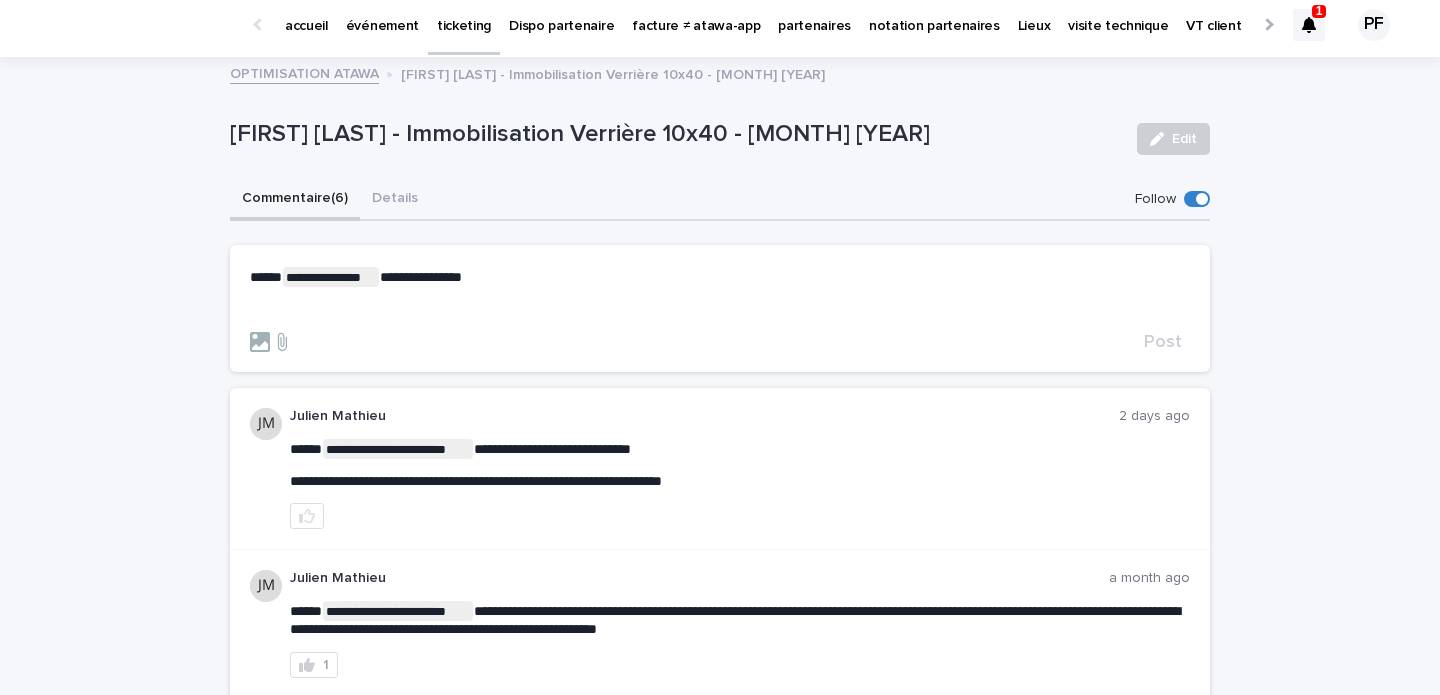 scroll, scrollTop: 363, scrollLeft: 0, axis: vertical 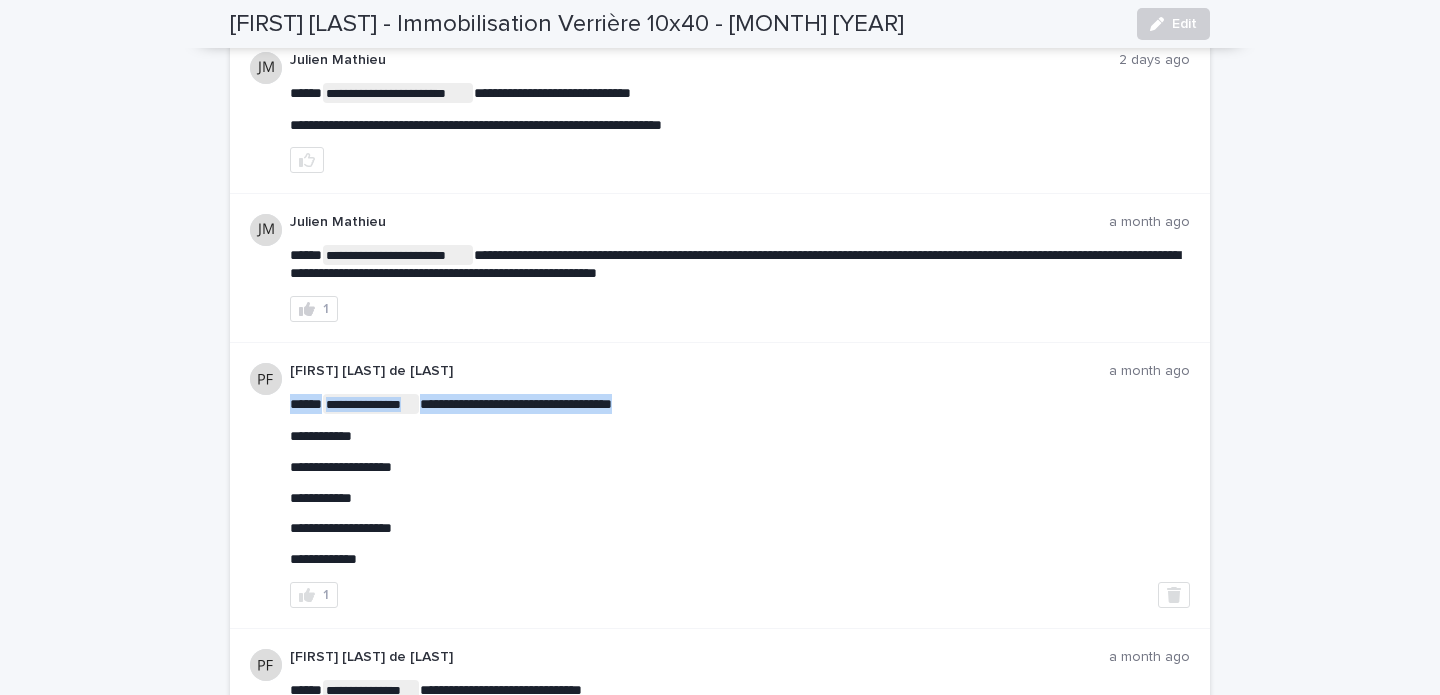 drag, startPoint x: 413, startPoint y: 473, endPoint x: 261, endPoint y: 433, distance: 157.17506 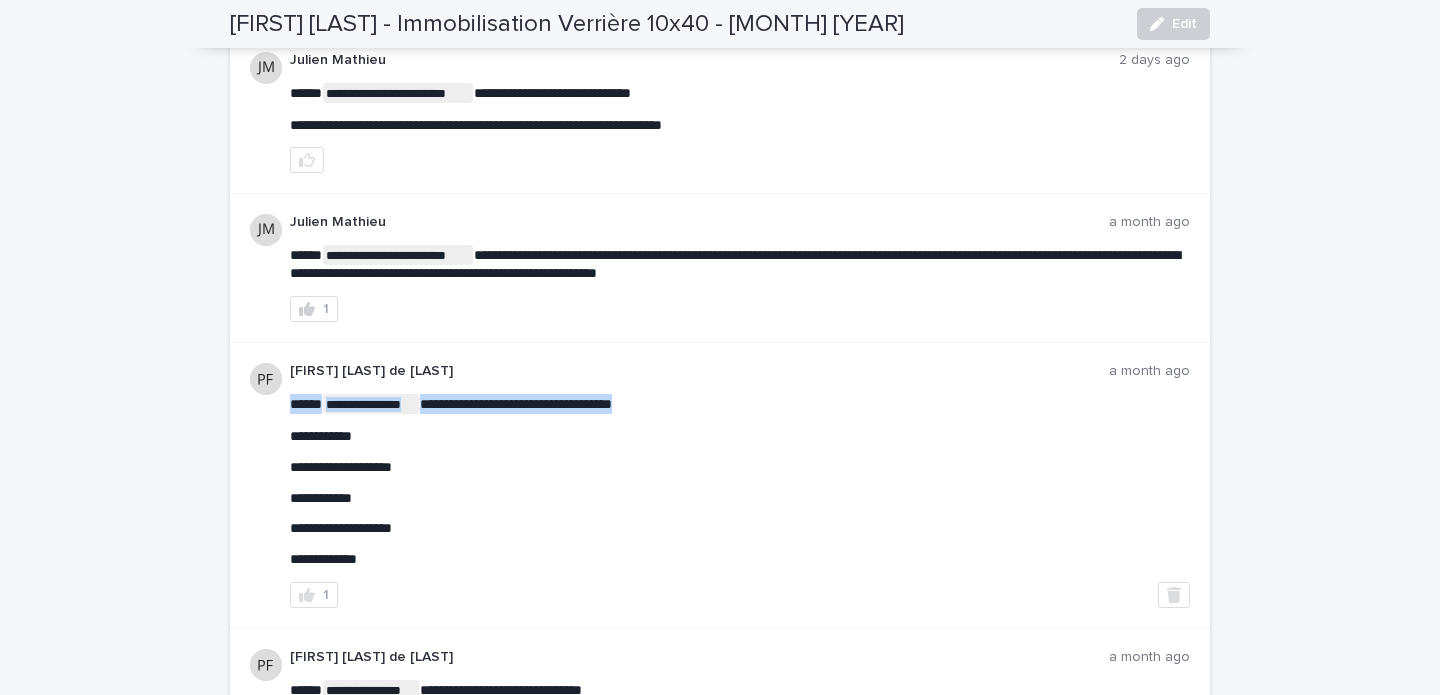 click at bounding box center [290, 413] 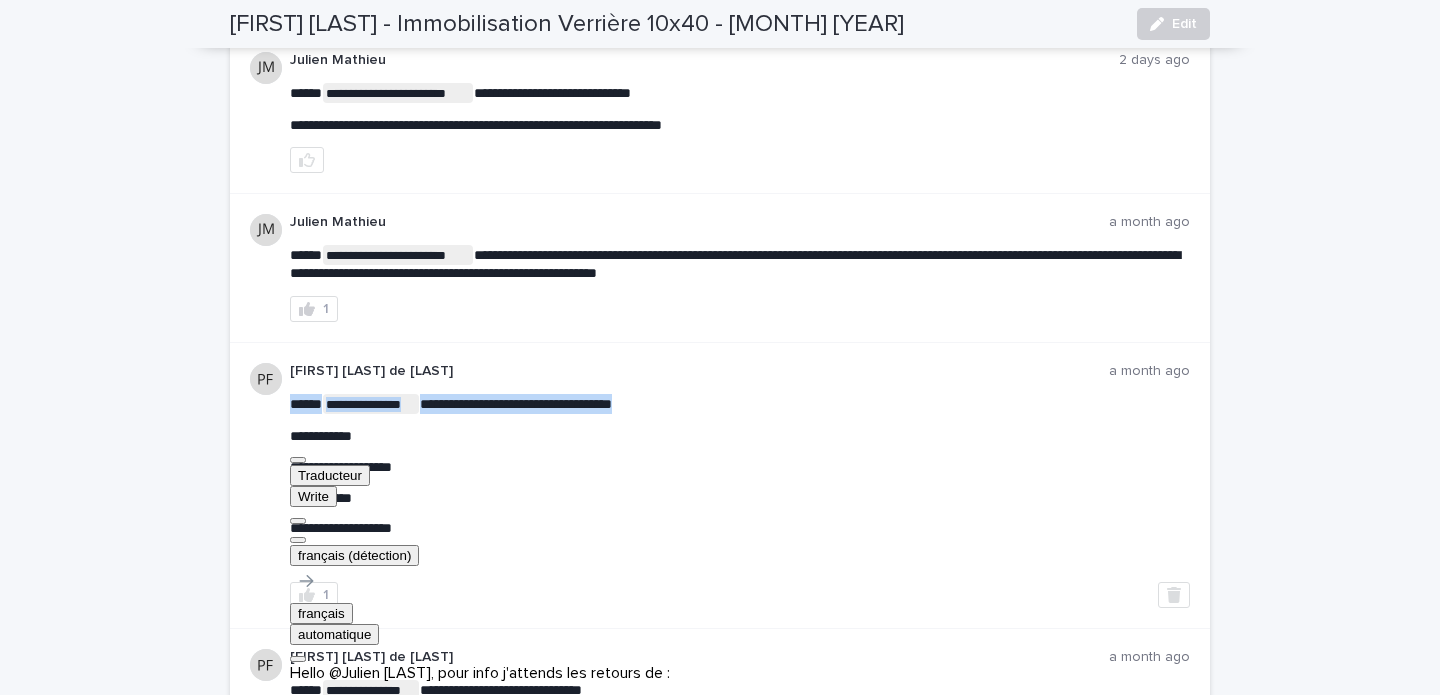 click at bounding box center (298, 540) 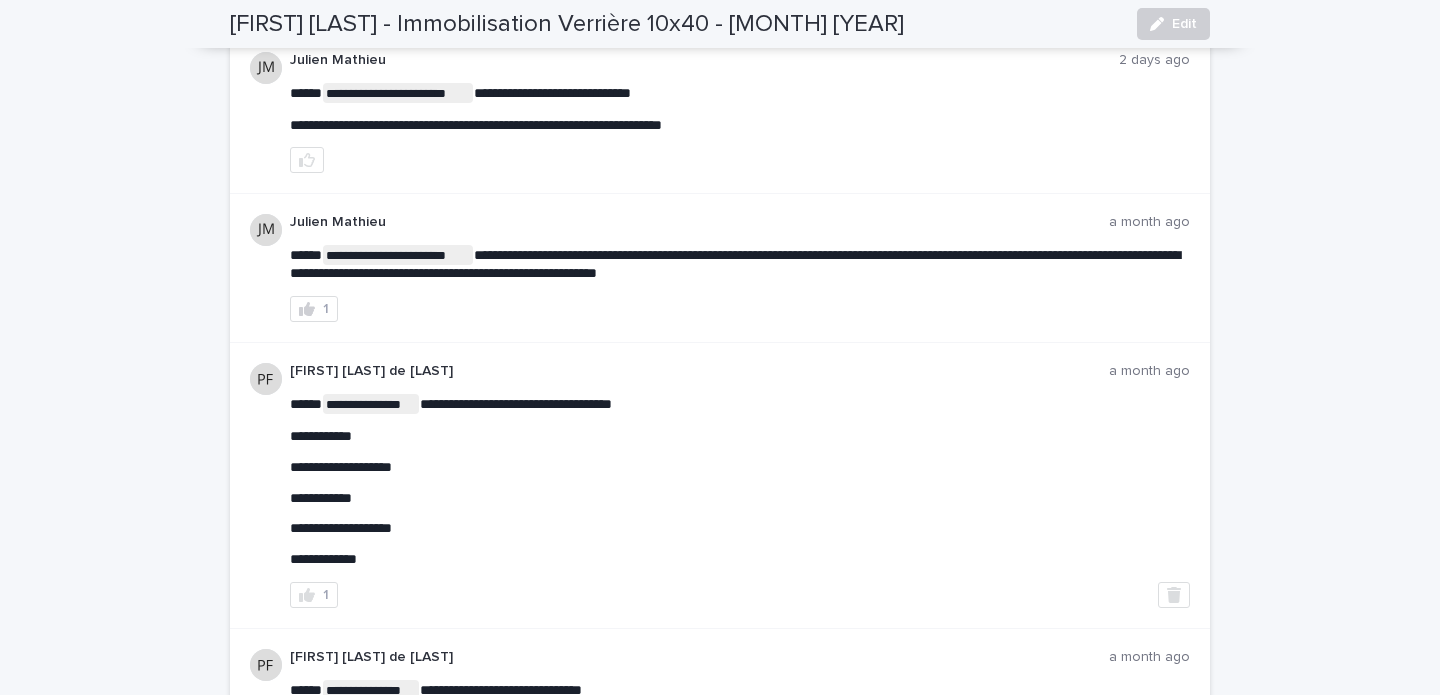 click on "**********" at bounding box center (740, 467) 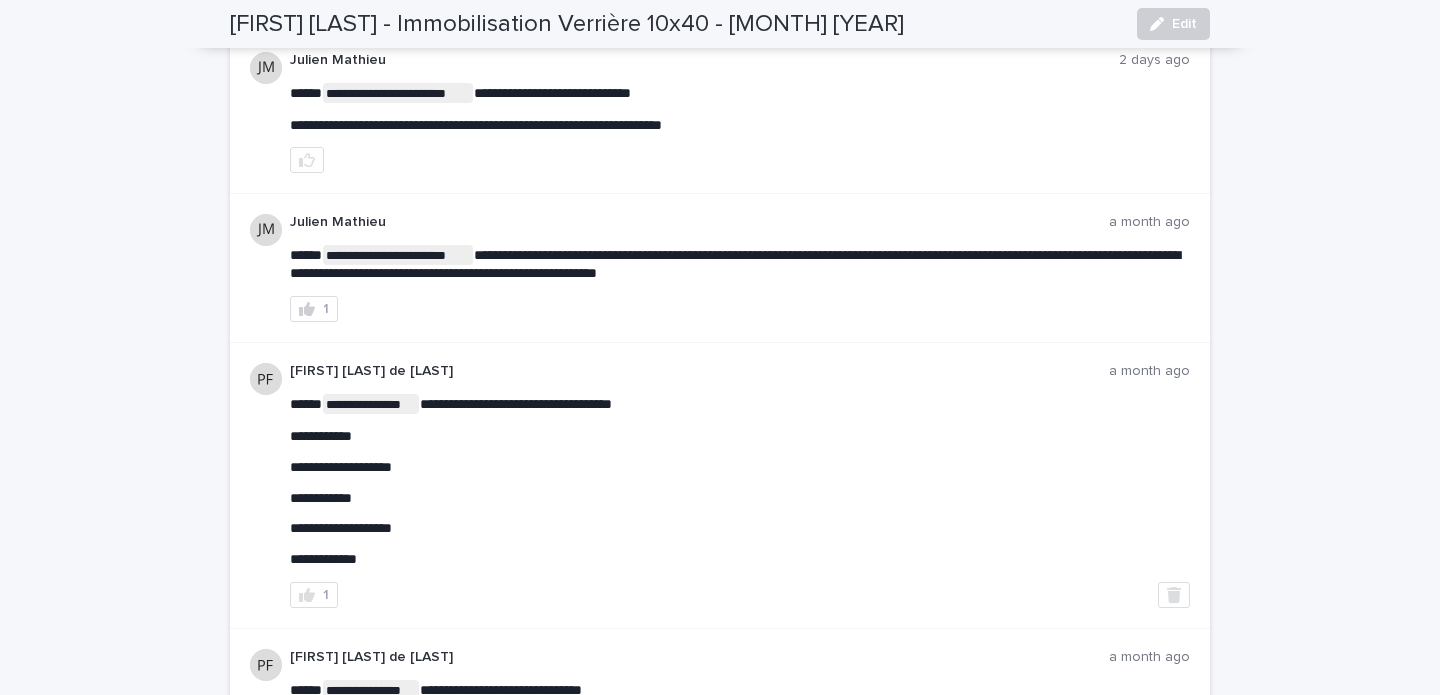 drag, startPoint x: 292, startPoint y: 437, endPoint x: 412, endPoint y: 466, distance: 123.454445 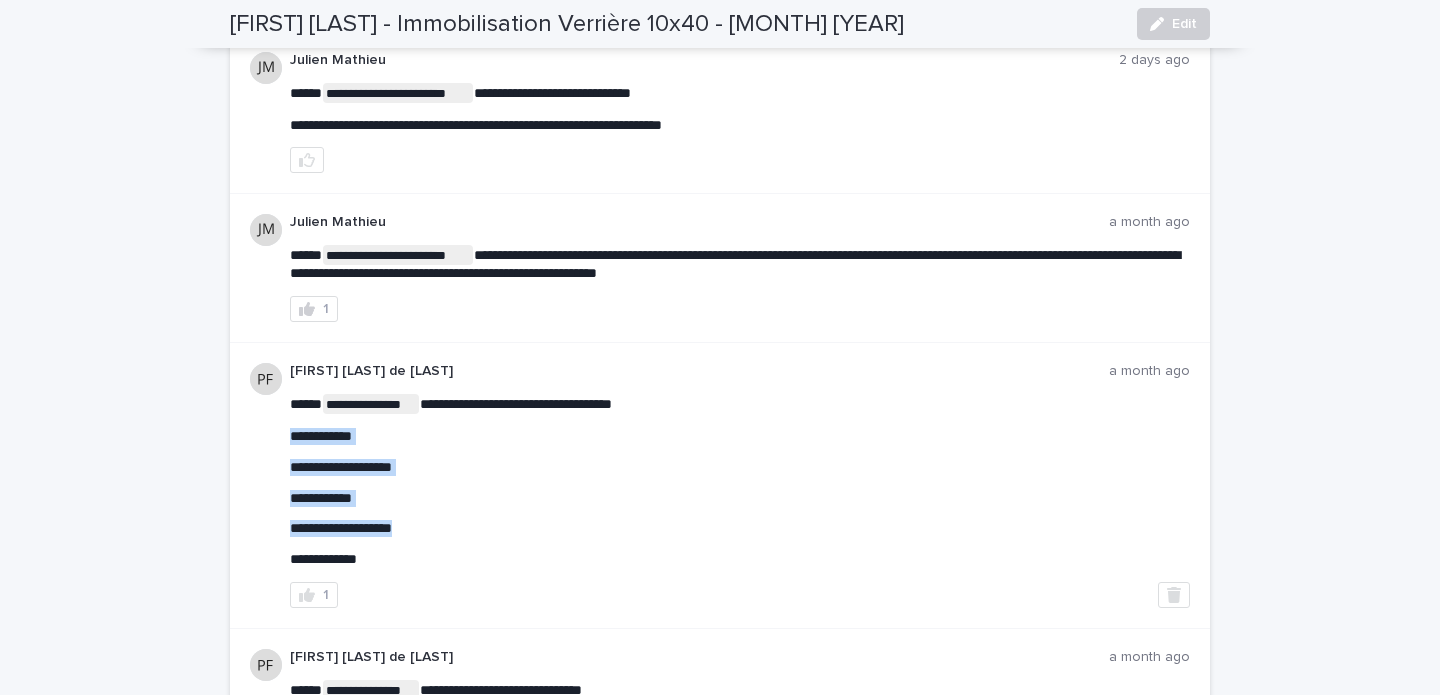 drag, startPoint x: 414, startPoint y: 531, endPoint x: 289, endPoint y: 437, distance: 156.40013 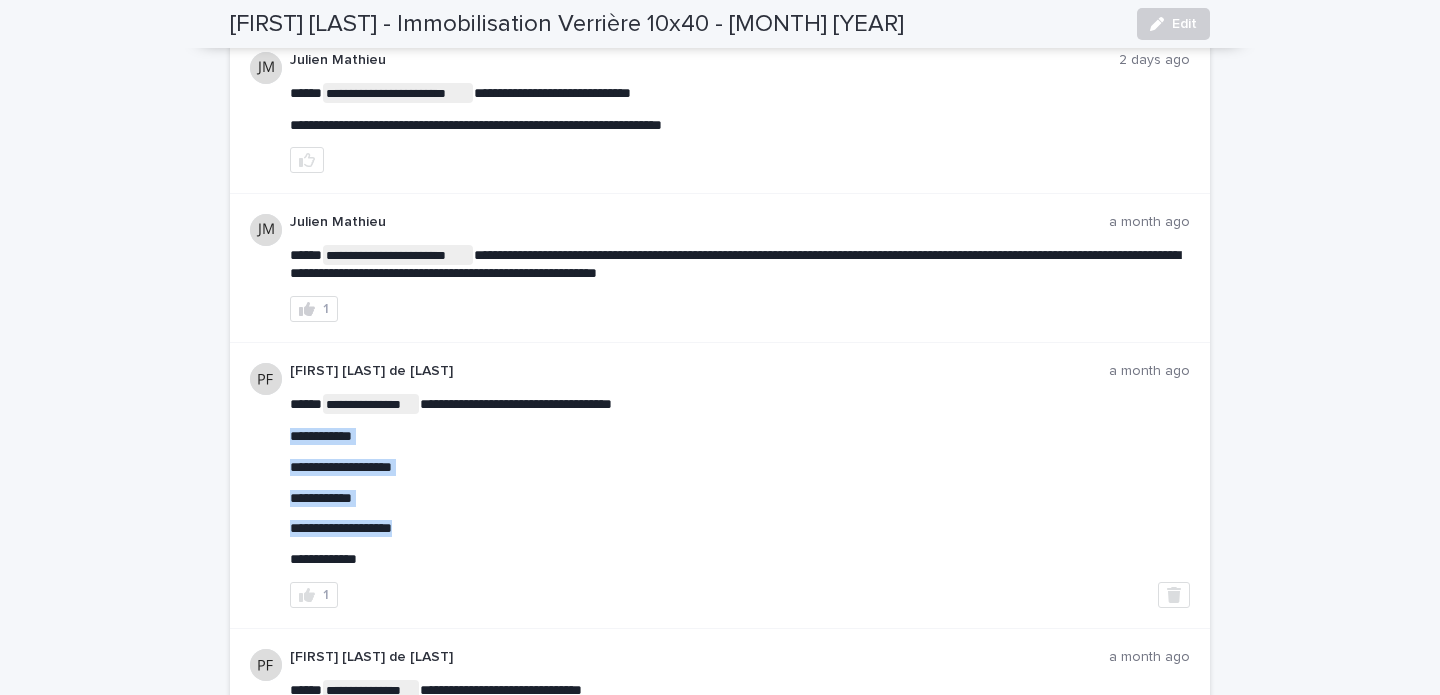 click on "**********" at bounding box center (740, 481) 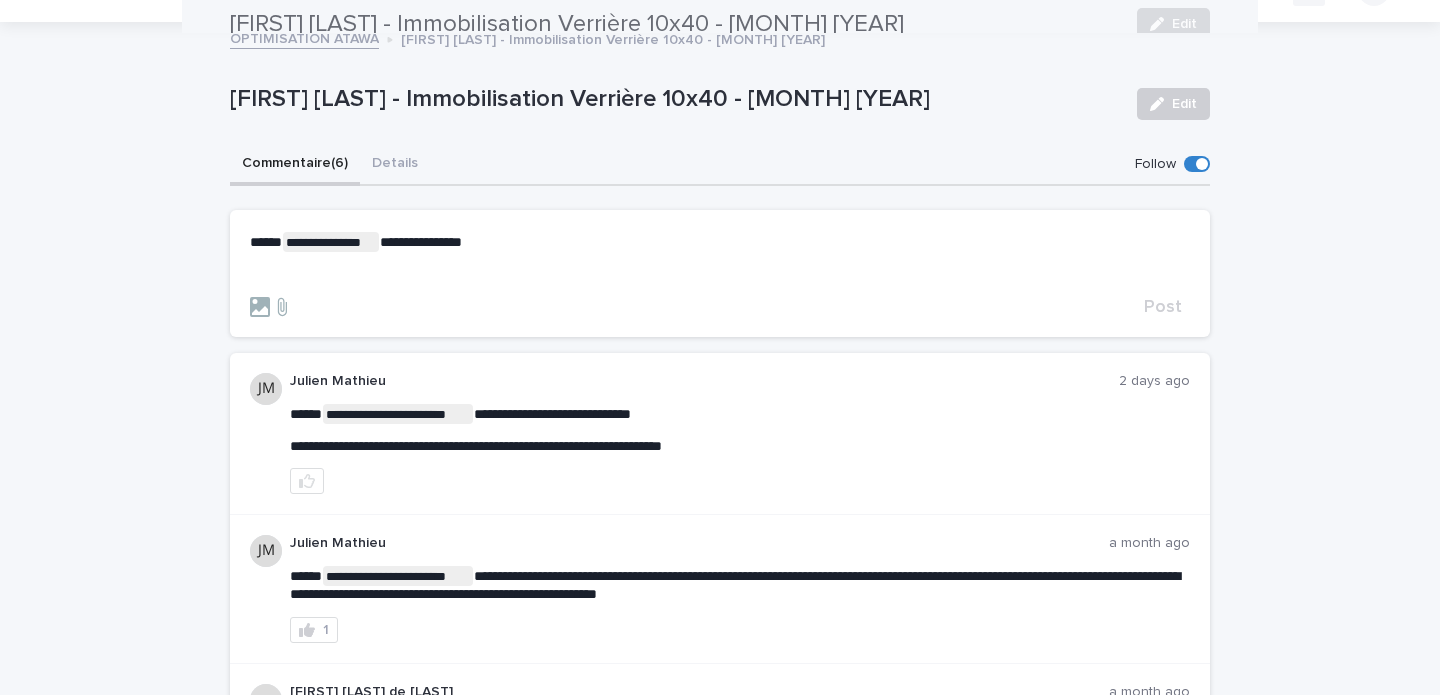 scroll, scrollTop: 0, scrollLeft: 0, axis: both 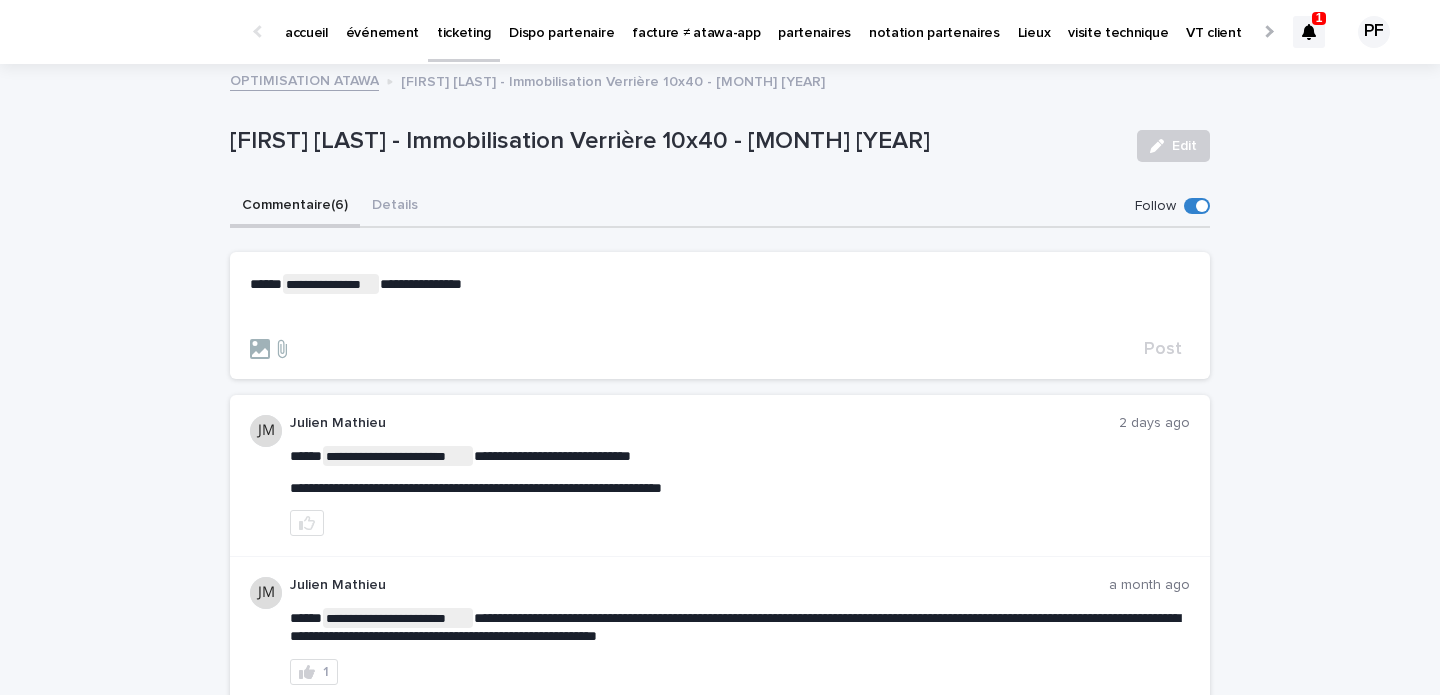 click on "**********" at bounding box center [720, 299] 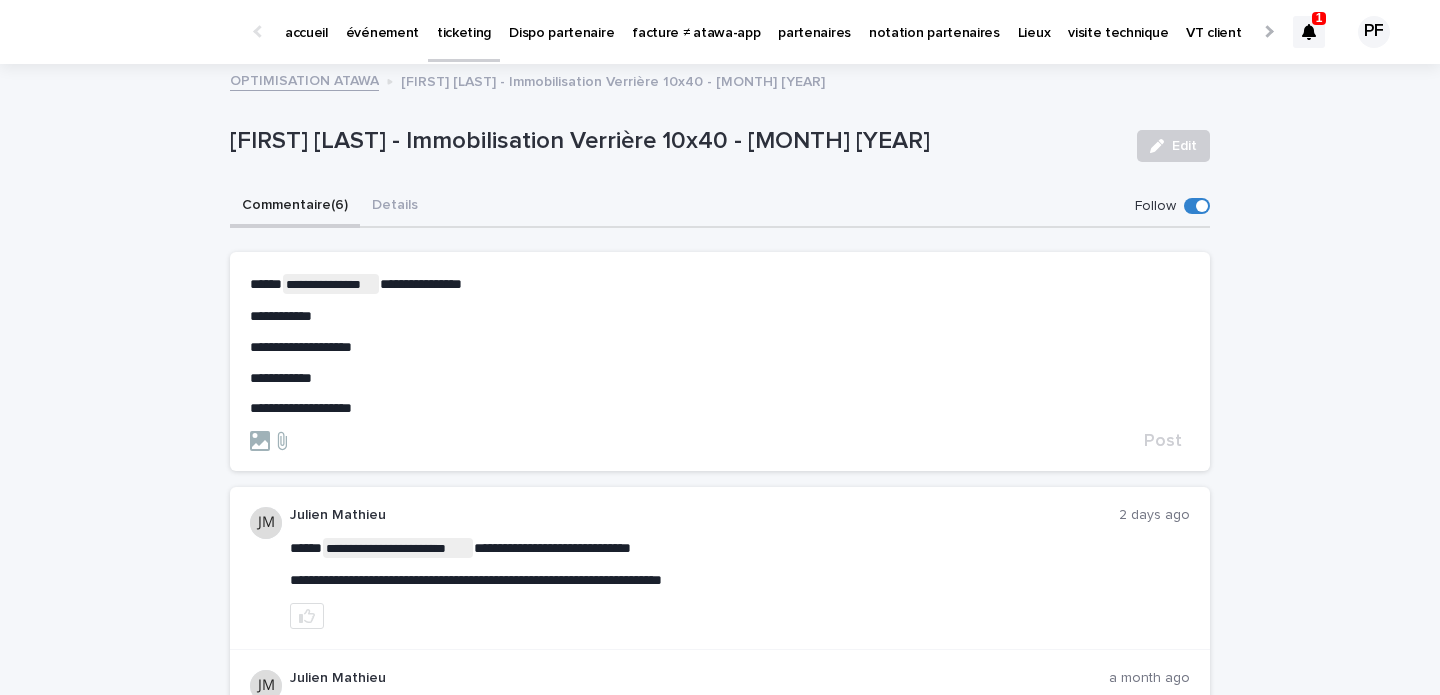 click on "**********" at bounding box center (720, 378) 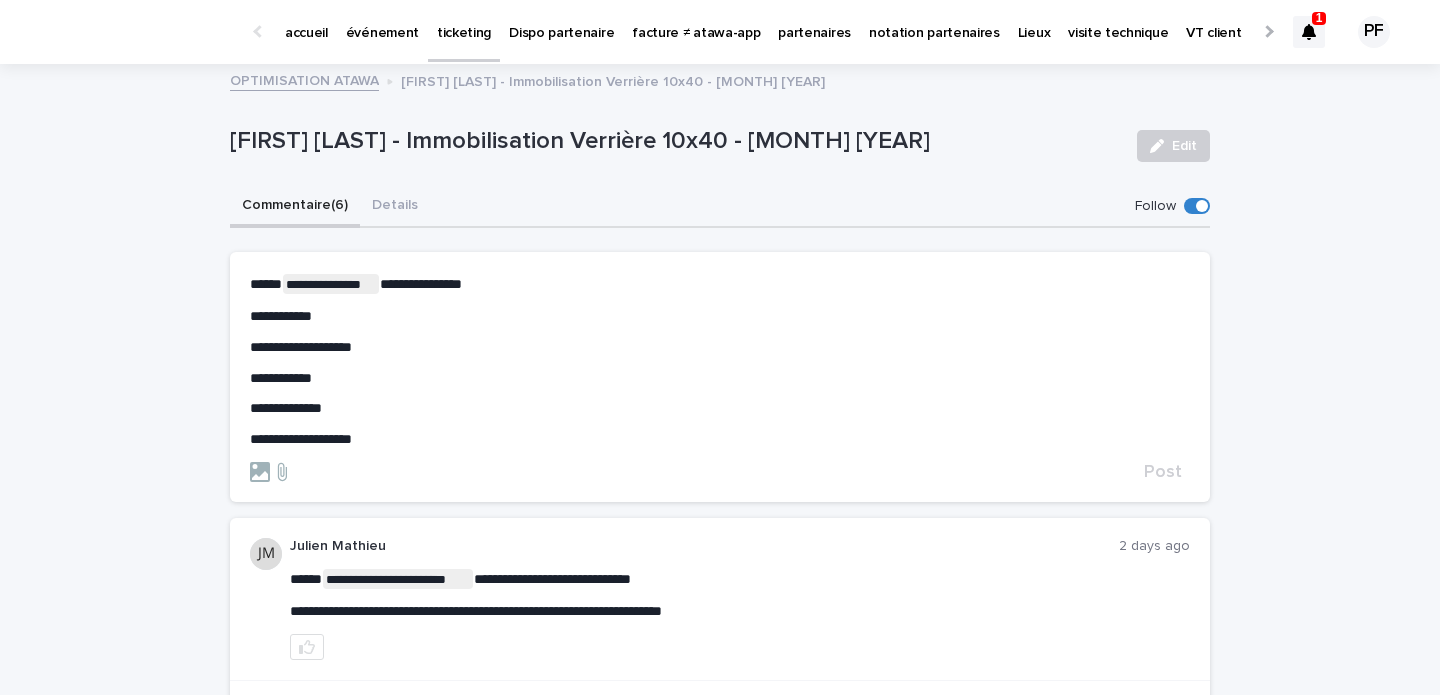 click on "**********" at bounding box center [720, 439] 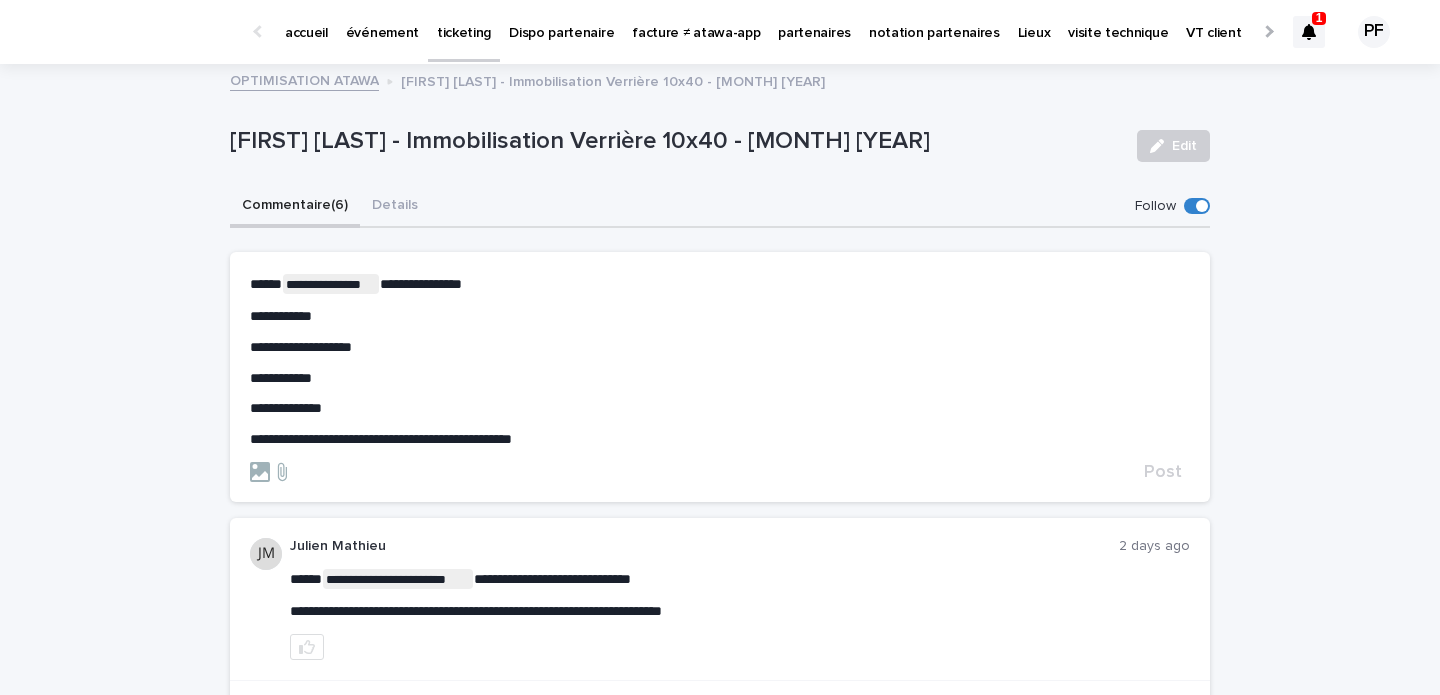 click on "**********" at bounding box center (720, 408) 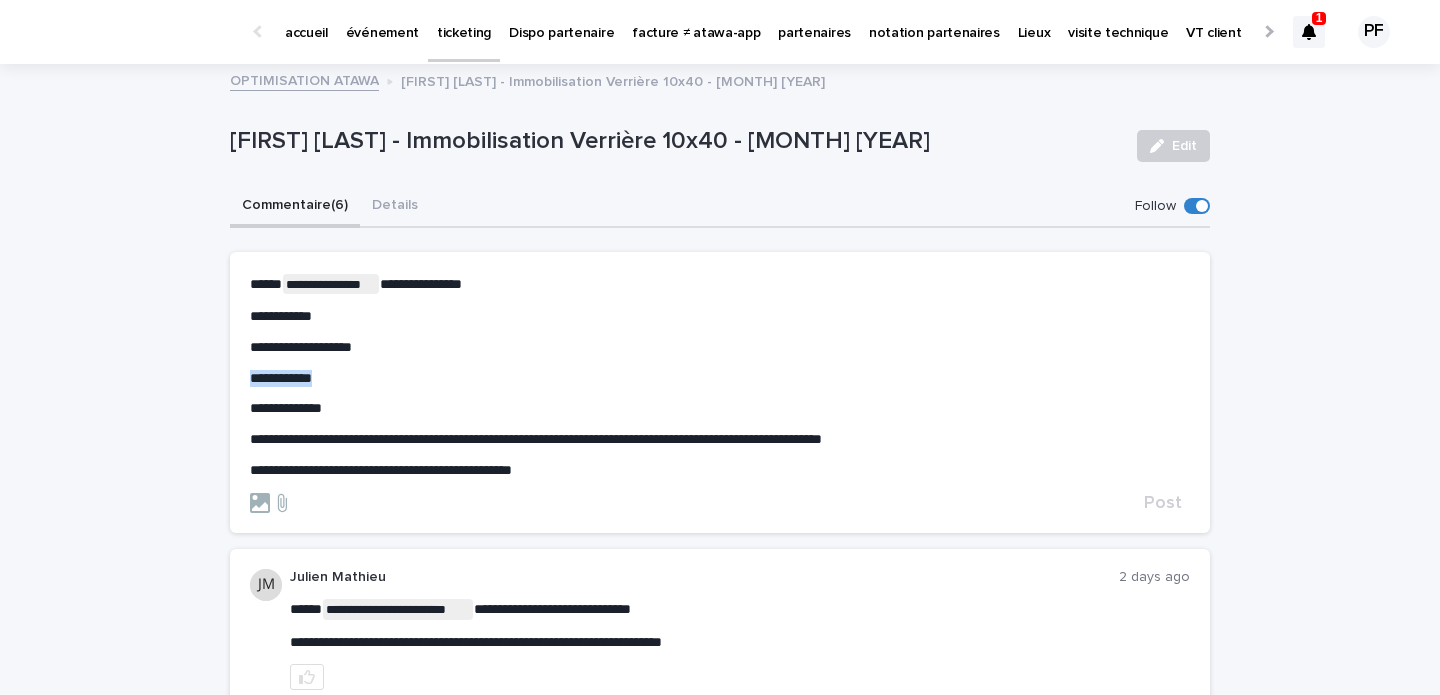 drag, startPoint x: 345, startPoint y: 376, endPoint x: 208, endPoint y: 376, distance: 137 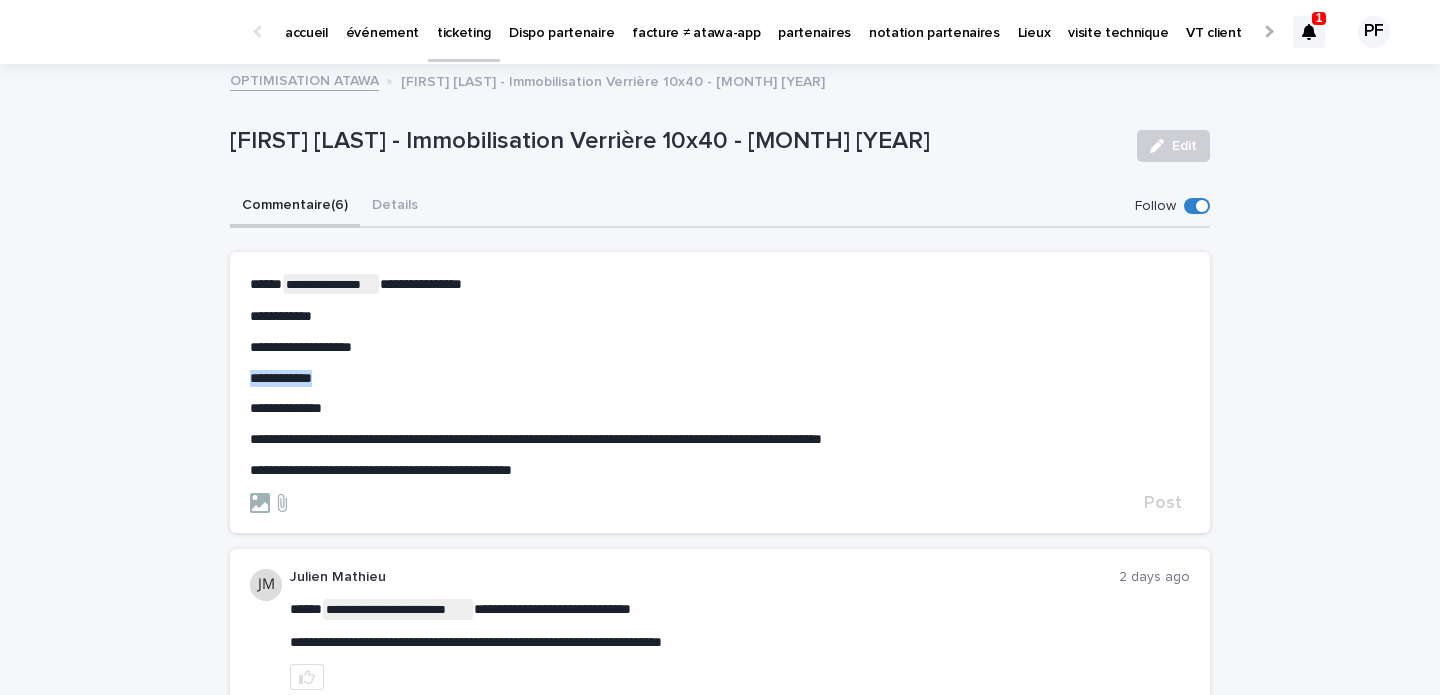 click on "**********" at bounding box center [720, 899] 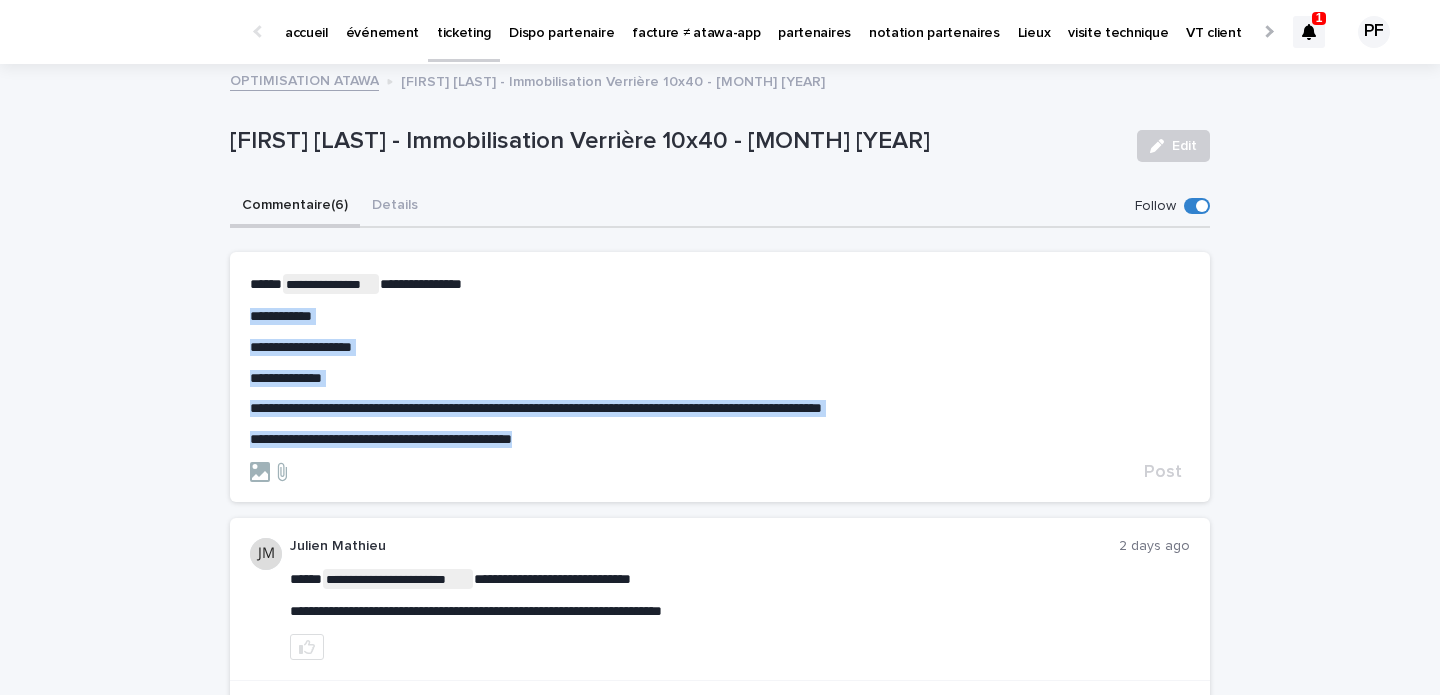 drag, startPoint x: 582, startPoint y: 437, endPoint x: 238, endPoint y: 317, distance: 364.32953 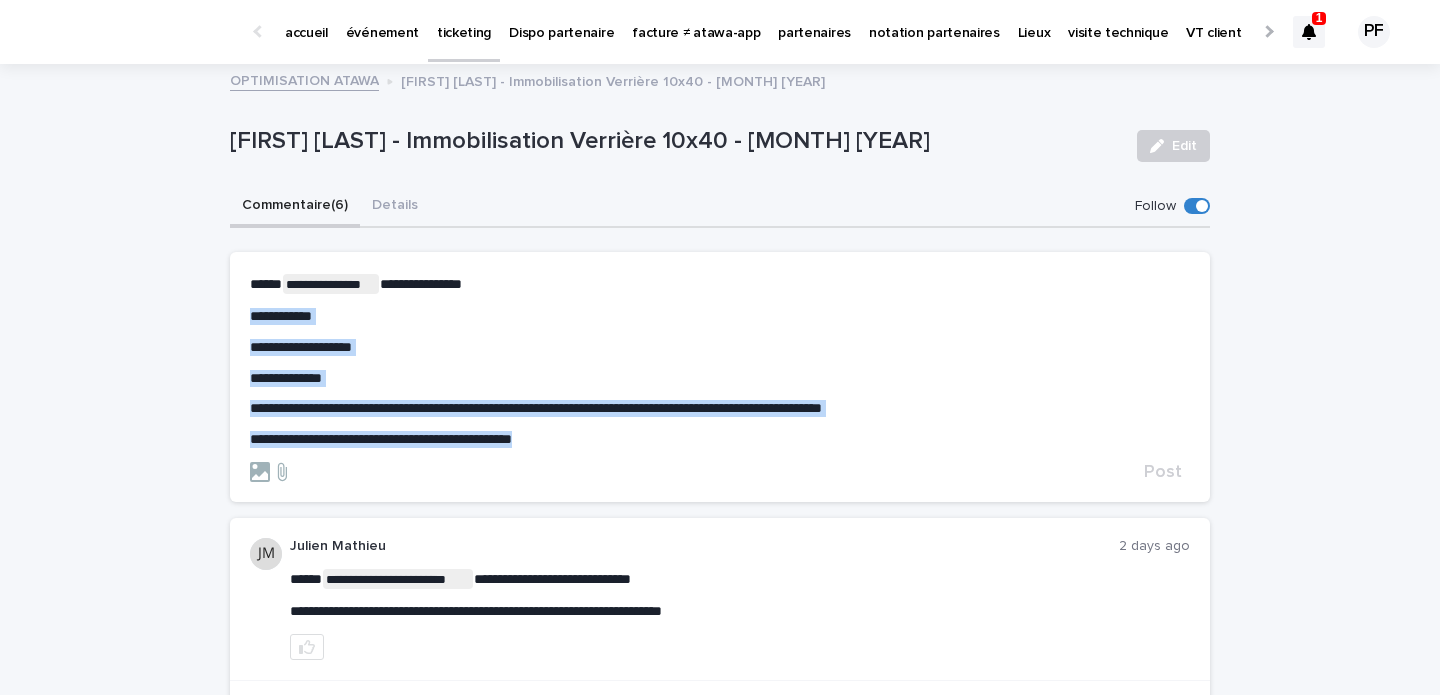 click on "**********" at bounding box center [720, 377] 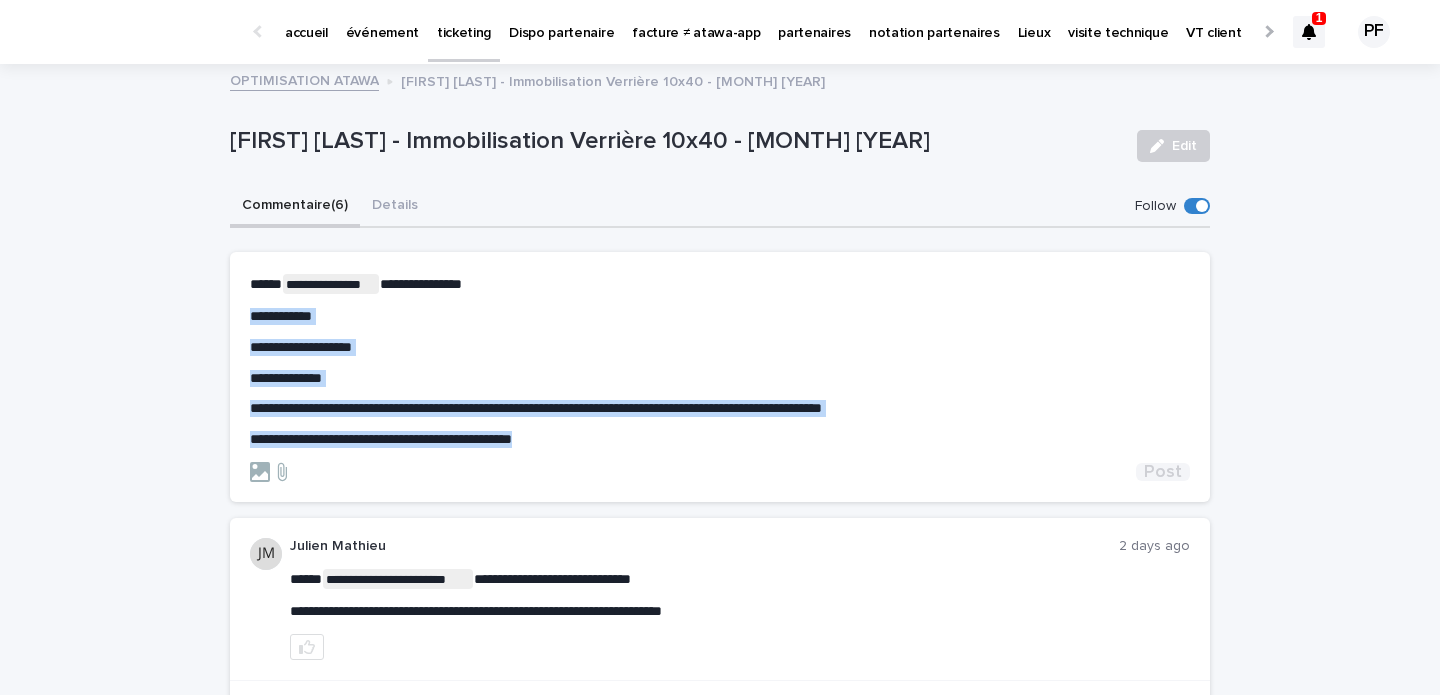 click on "Post" at bounding box center (1163, 472) 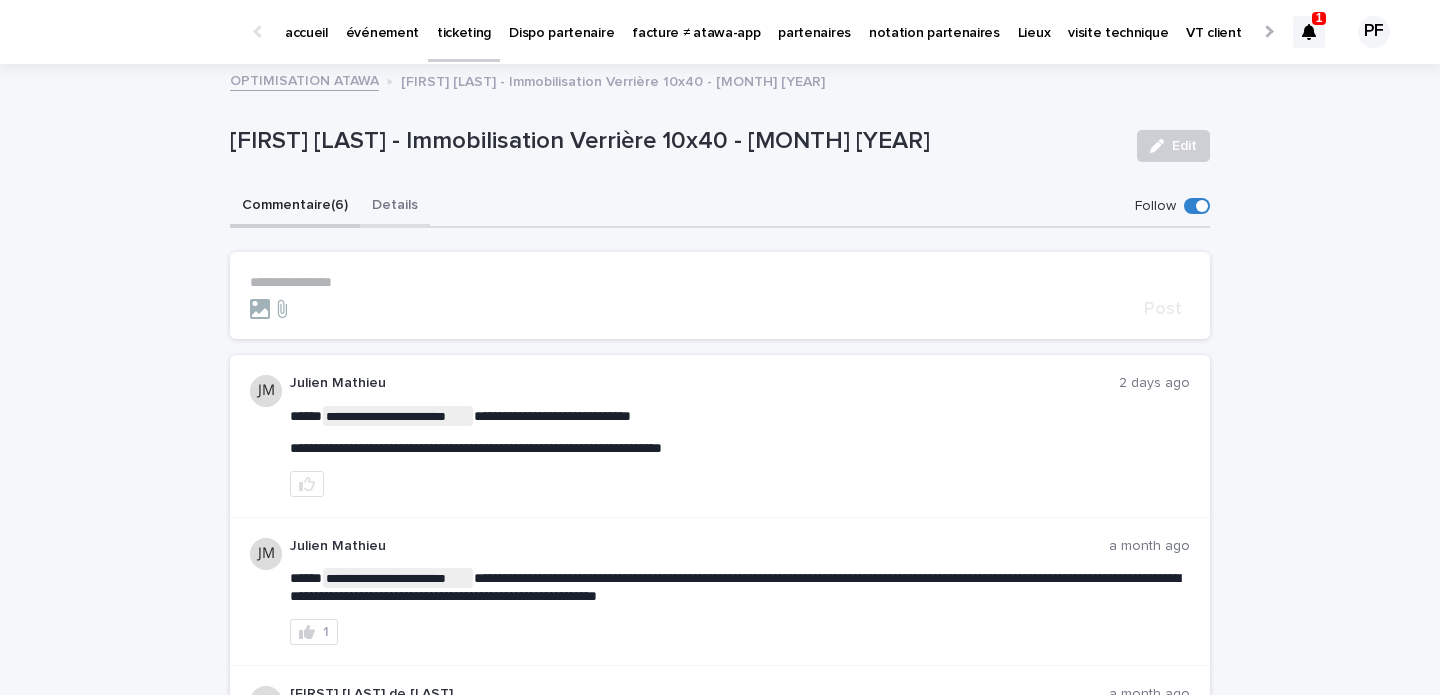 click on "Details" at bounding box center (395, 207) 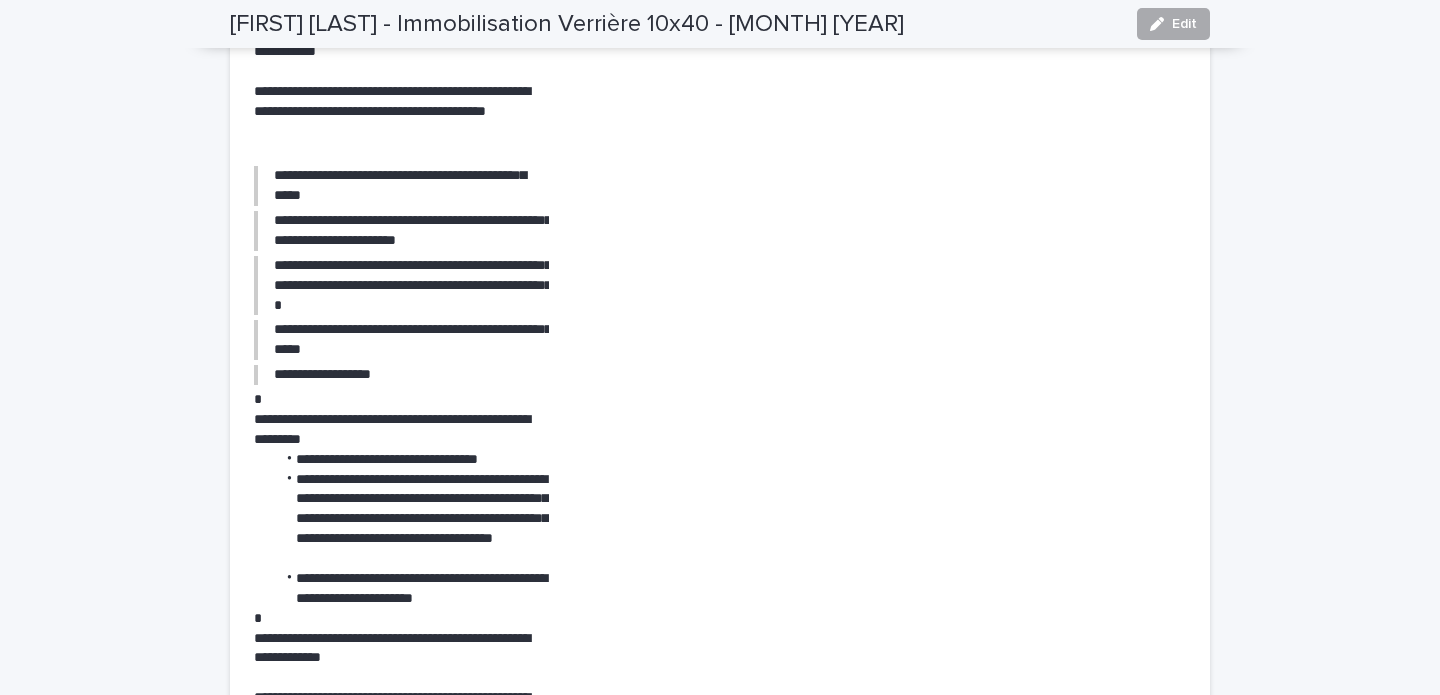 click 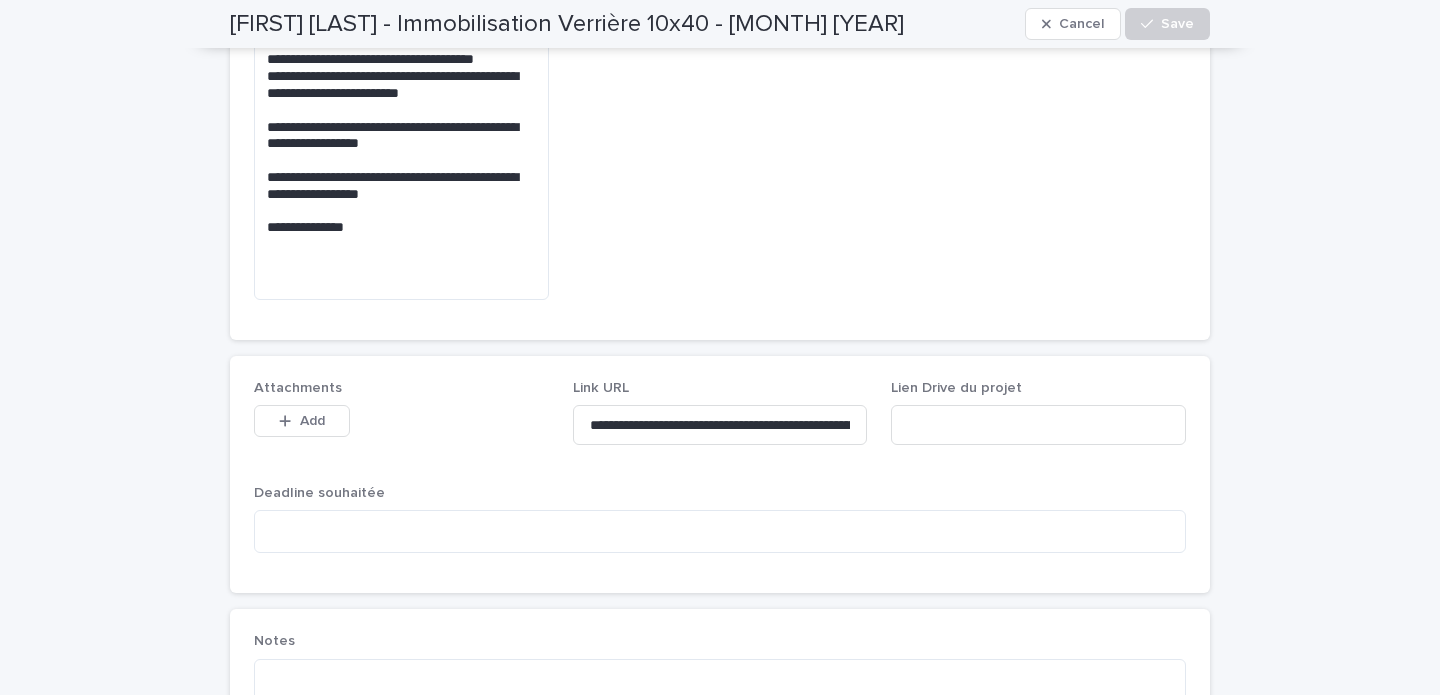 scroll, scrollTop: 1268, scrollLeft: 0, axis: vertical 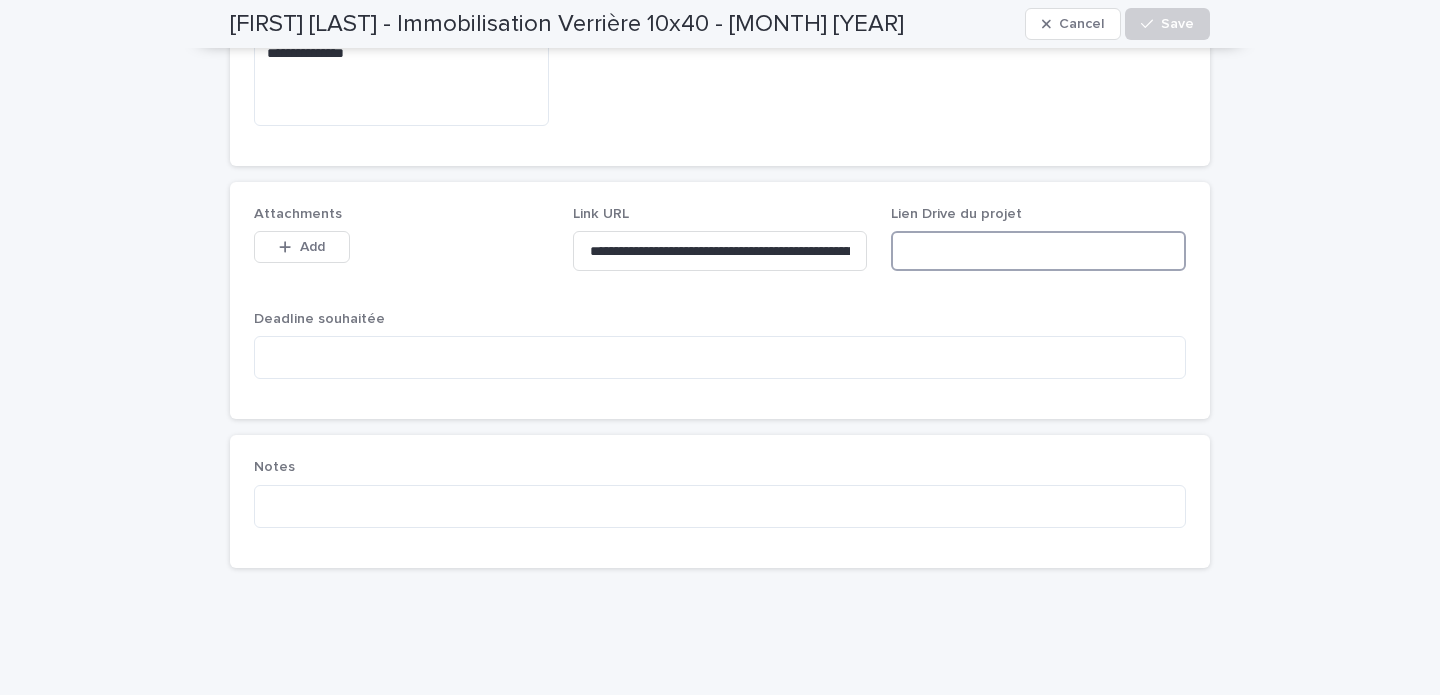 click at bounding box center (1038, 251) 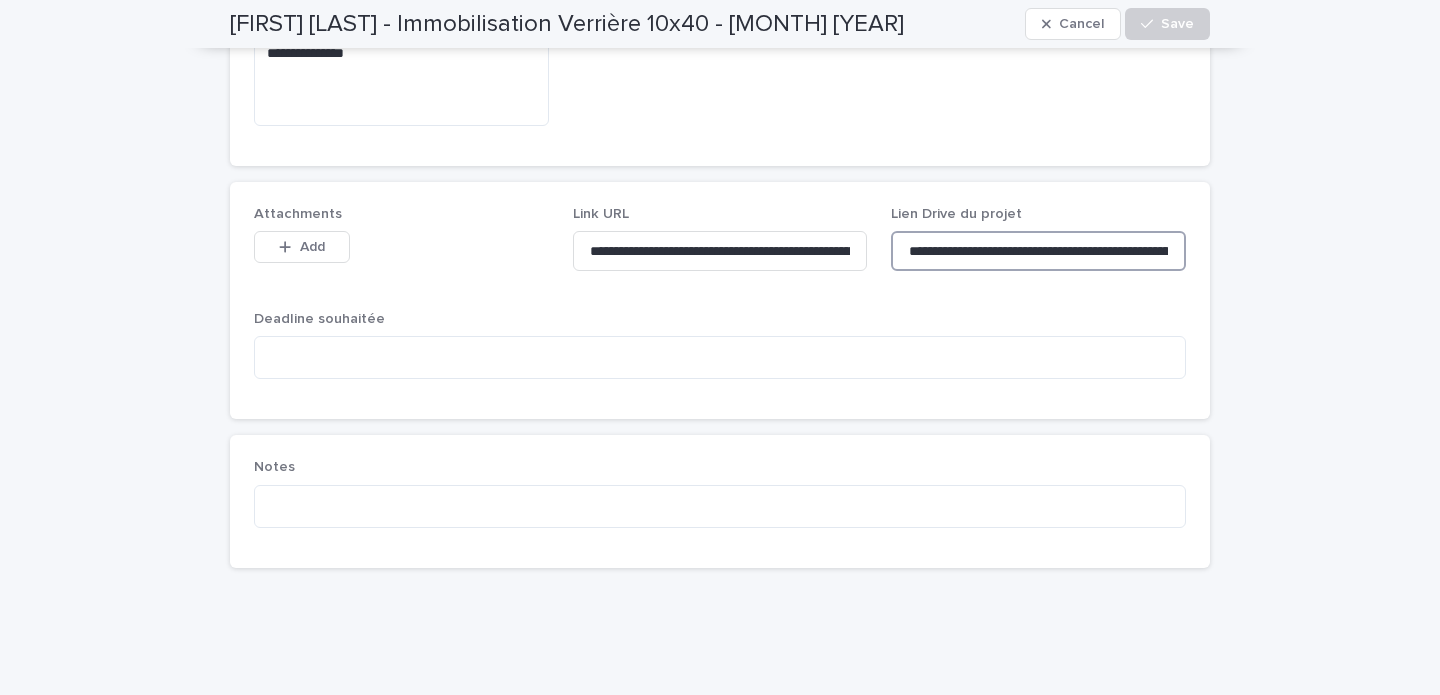 scroll, scrollTop: 0, scrollLeft: 259, axis: horizontal 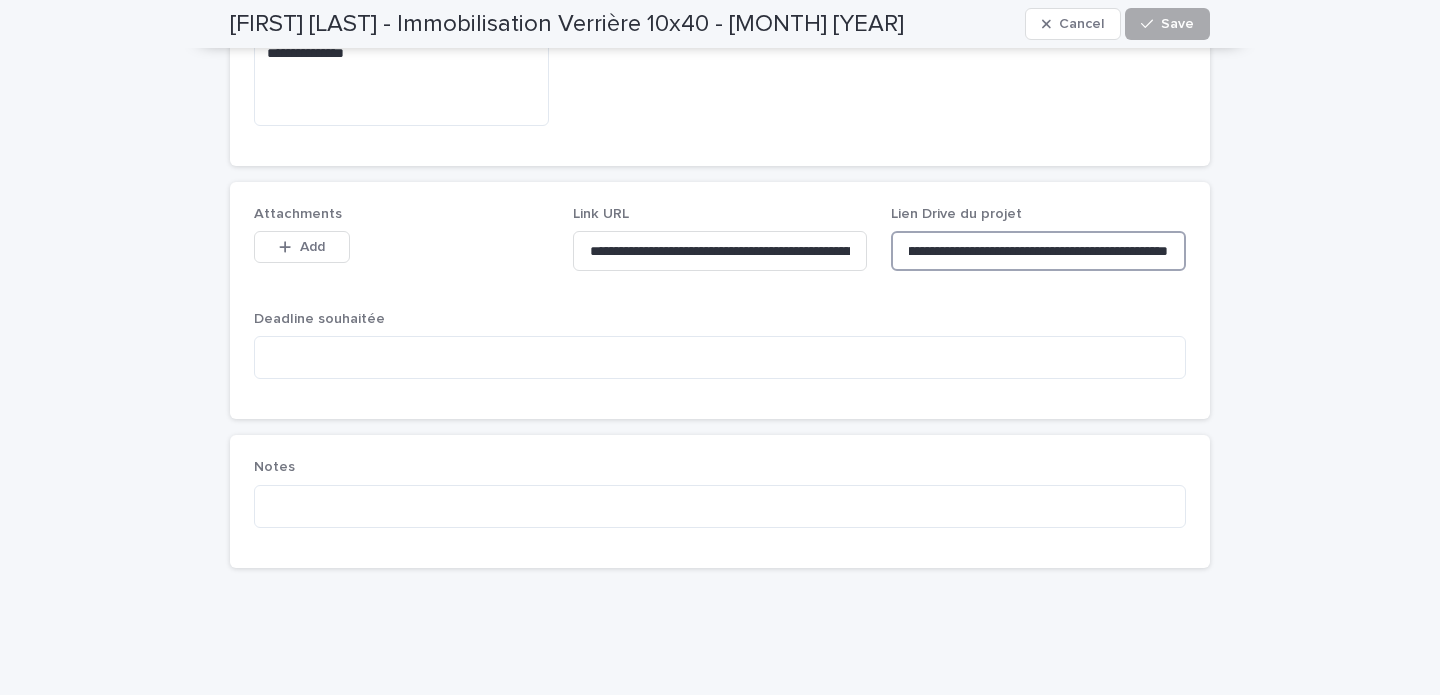 type on "**********" 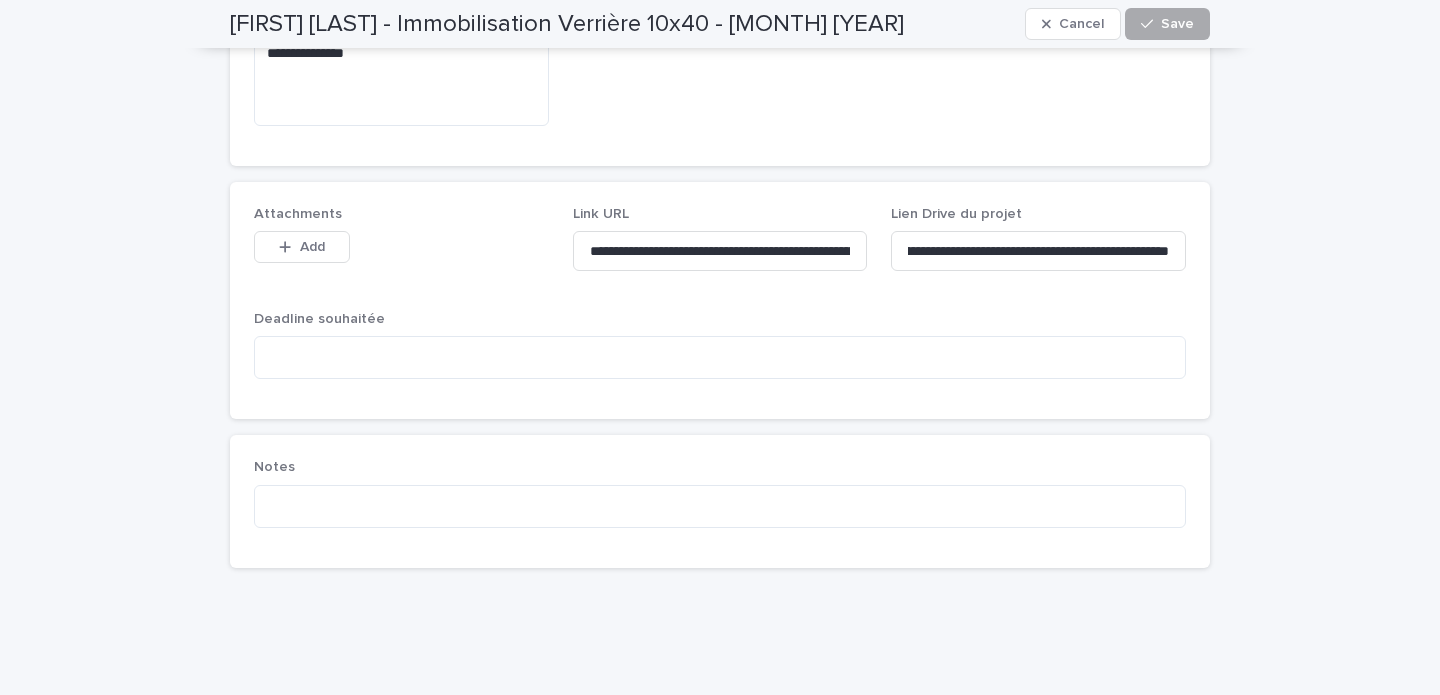 click on "Save" at bounding box center [1177, 24] 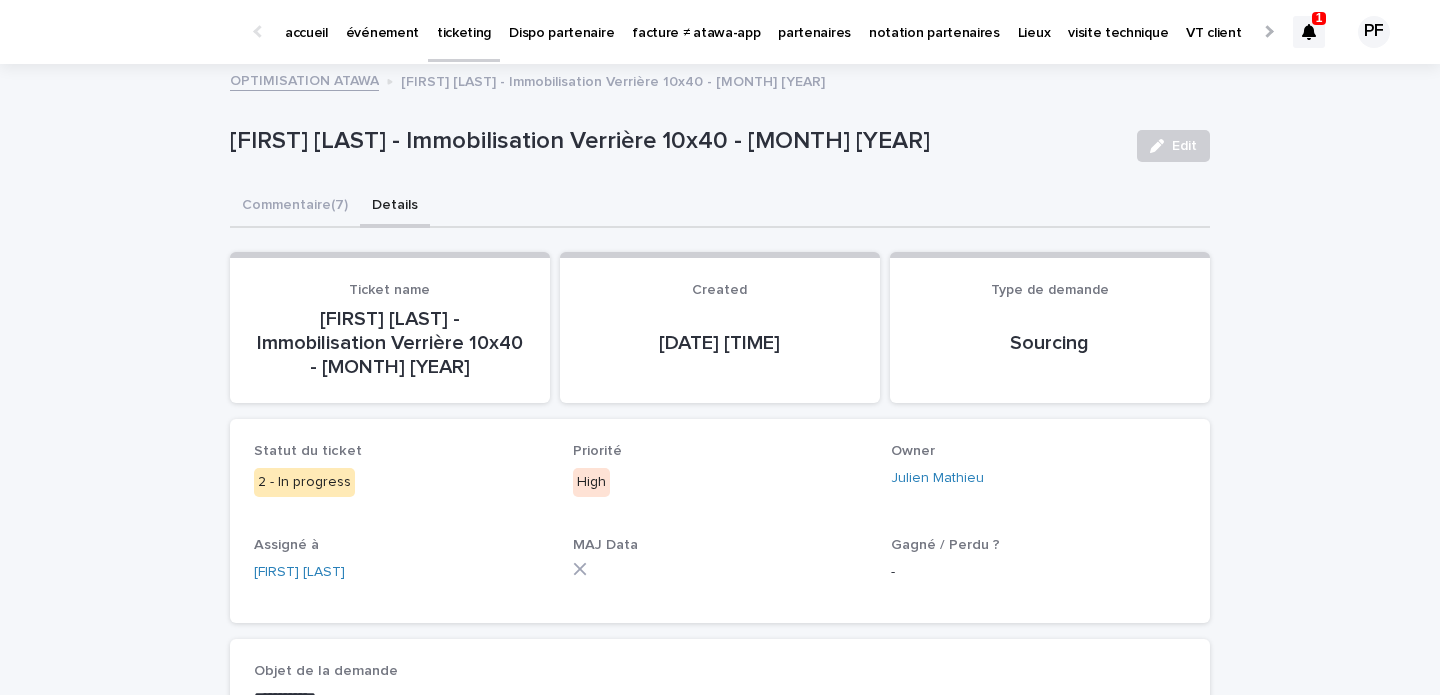 scroll, scrollTop: 0, scrollLeft: 0, axis: both 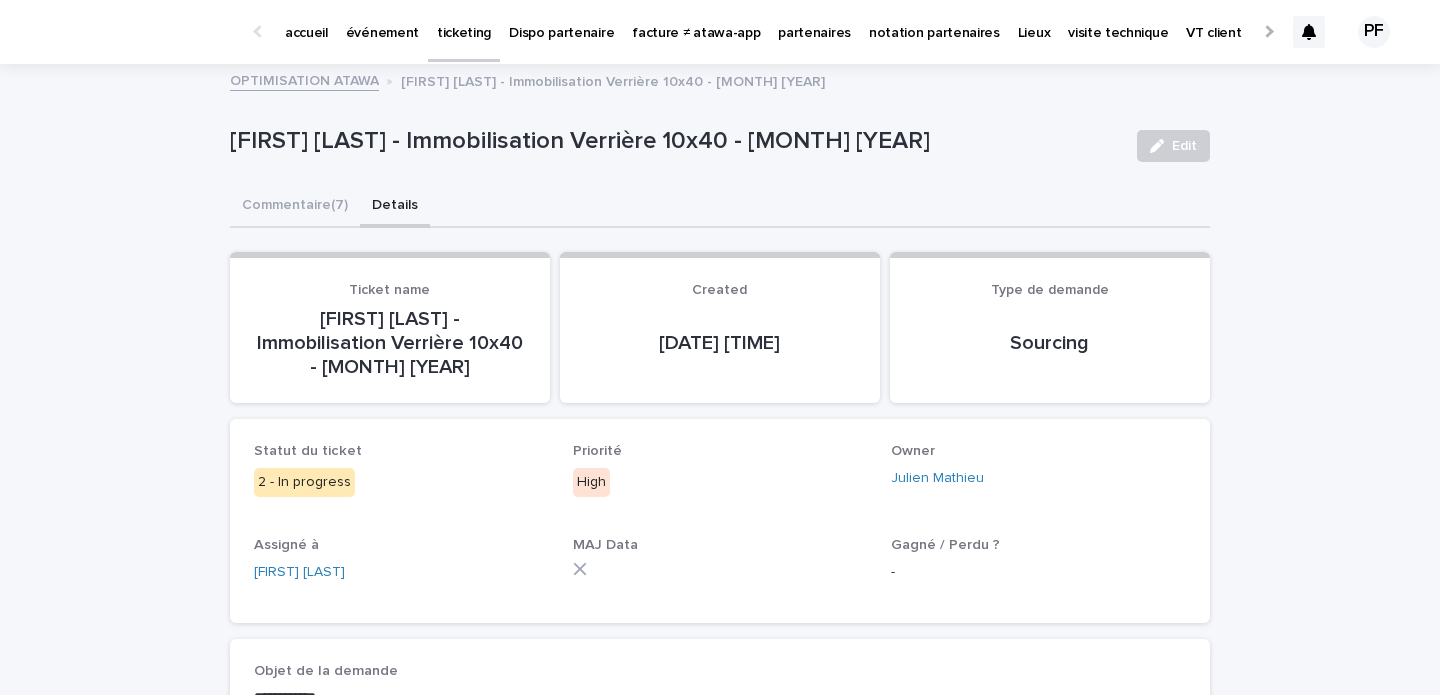 click at bounding box center (1309, 32) 